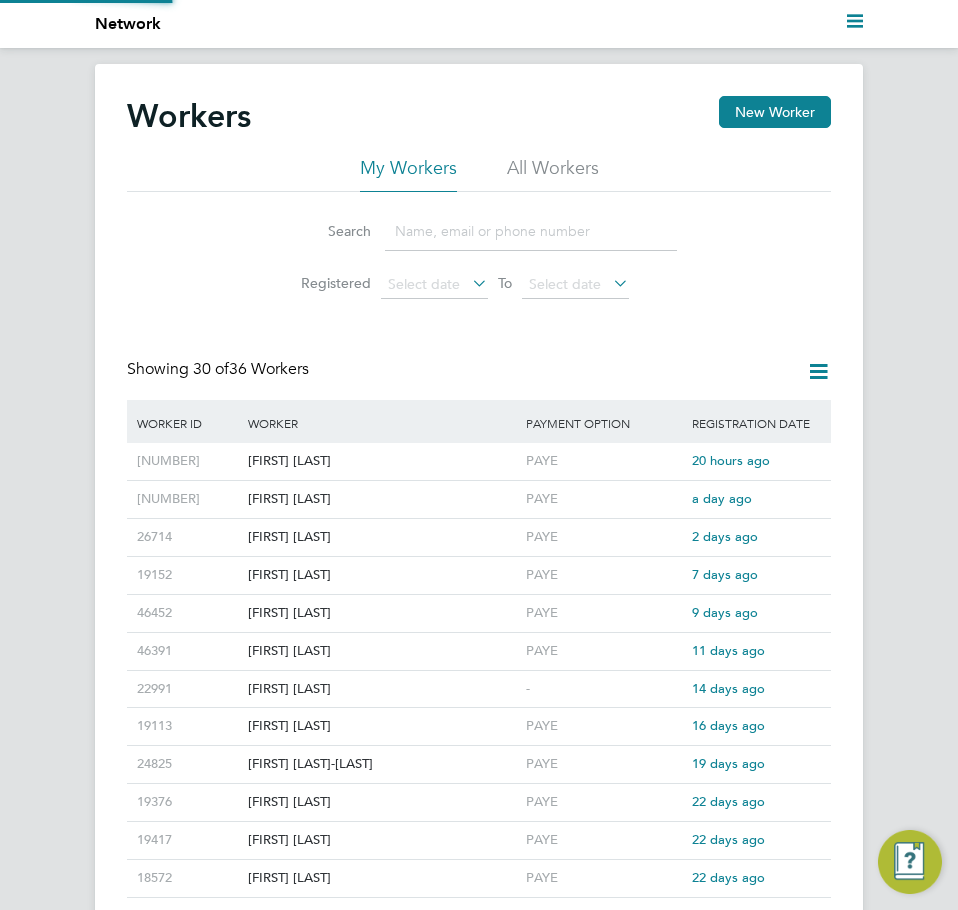 scroll, scrollTop: 0, scrollLeft: 0, axis: both 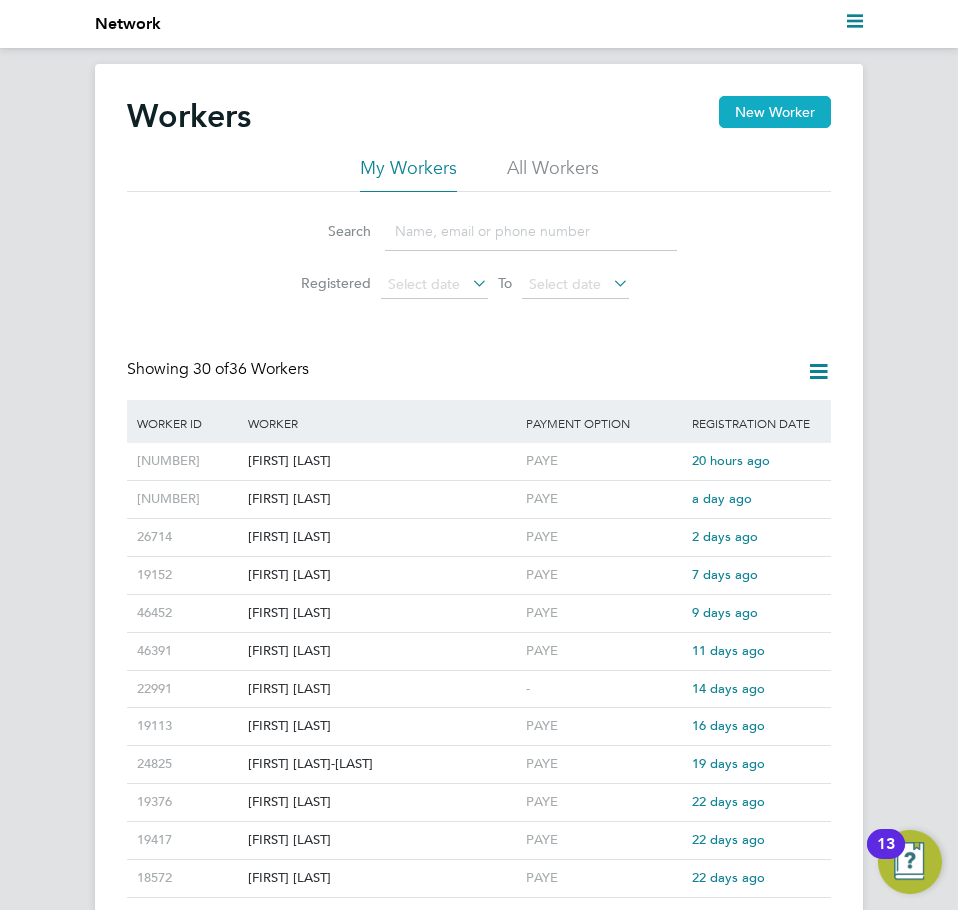 click on "New Worker" 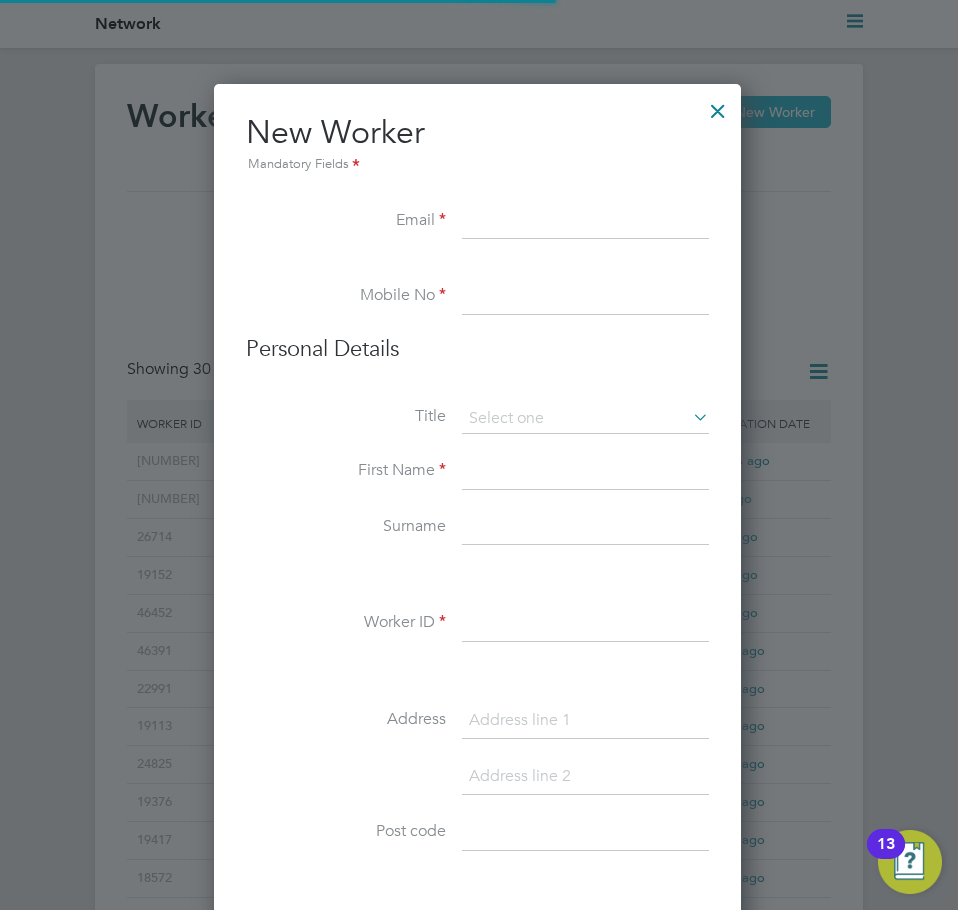 scroll, scrollTop: 10, scrollLeft: 10, axis: both 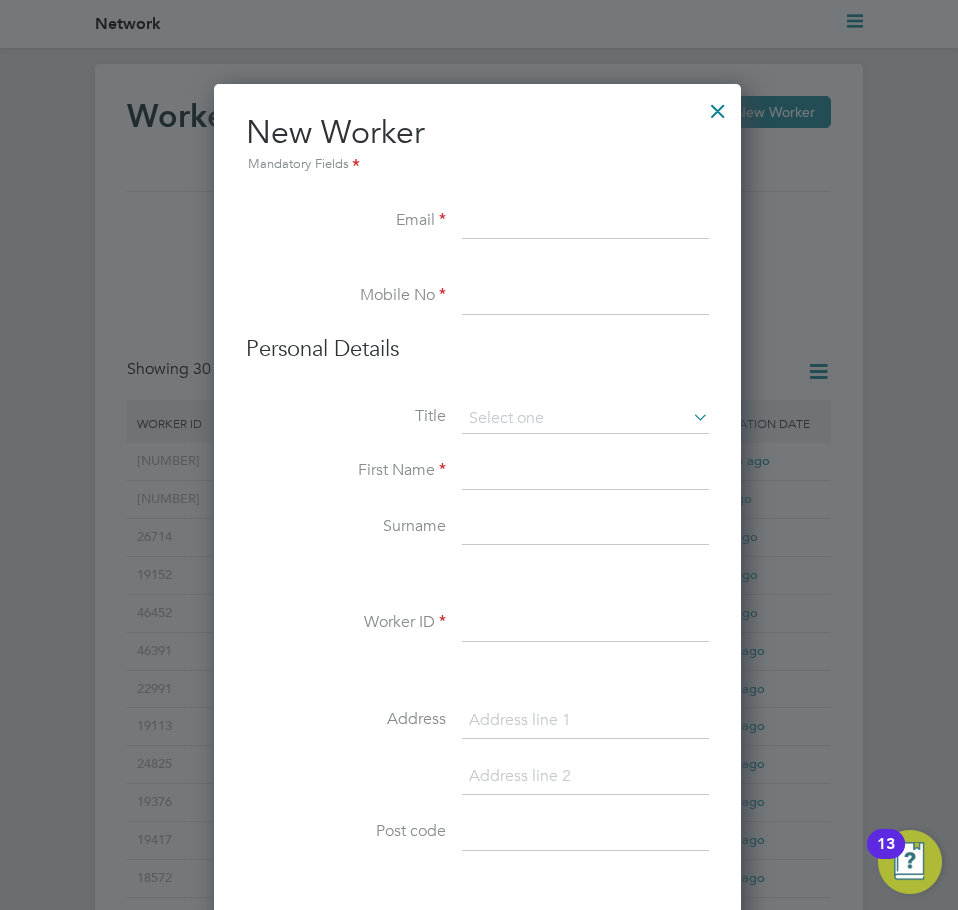 click at bounding box center (585, 222) 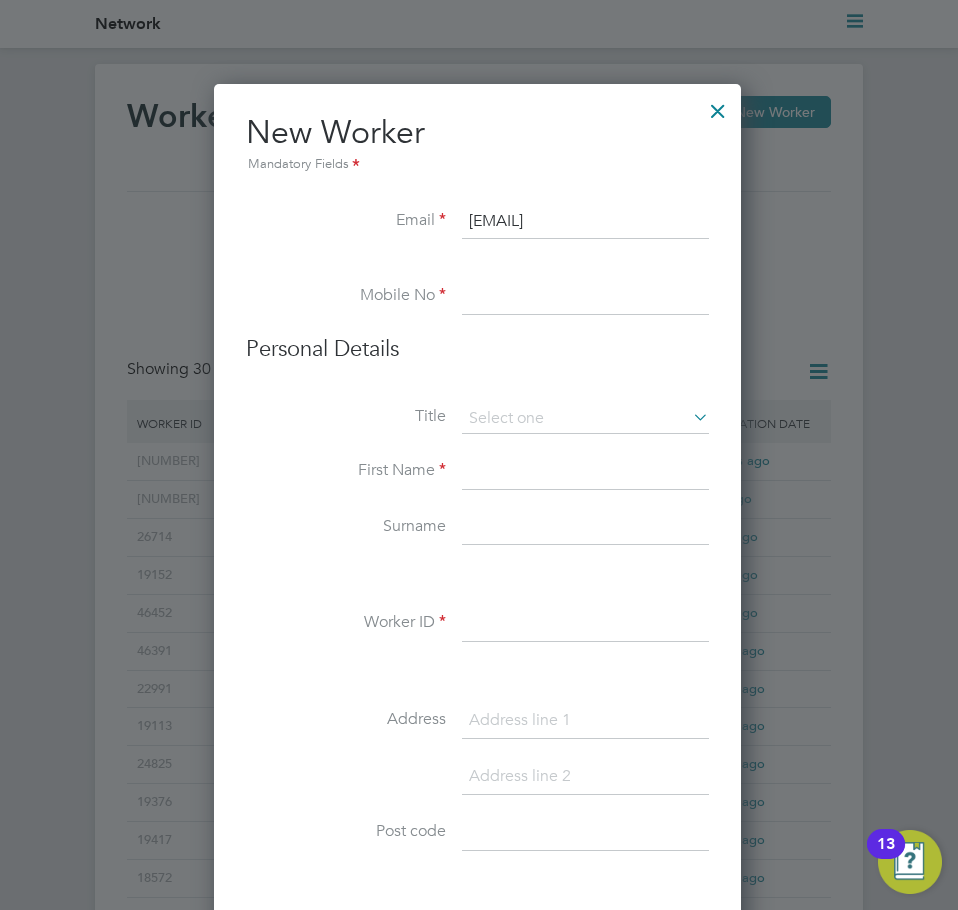 type on "tracyowers@icloud.com" 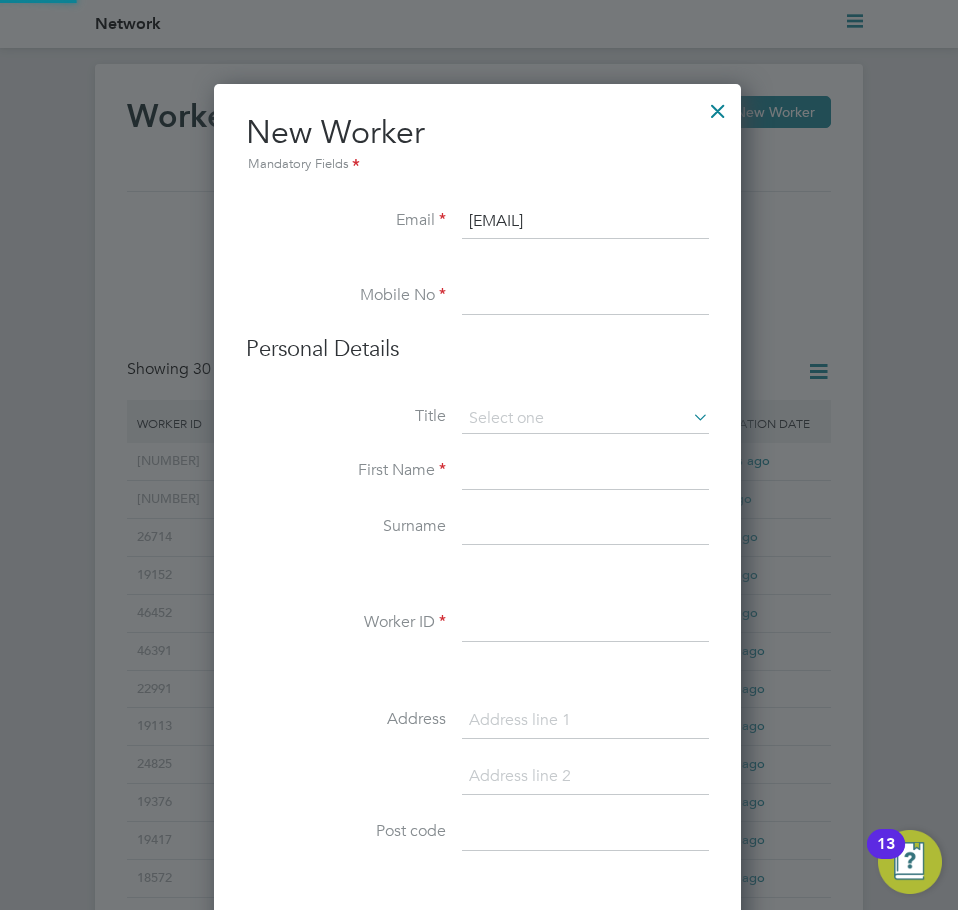 click at bounding box center (585, 297) 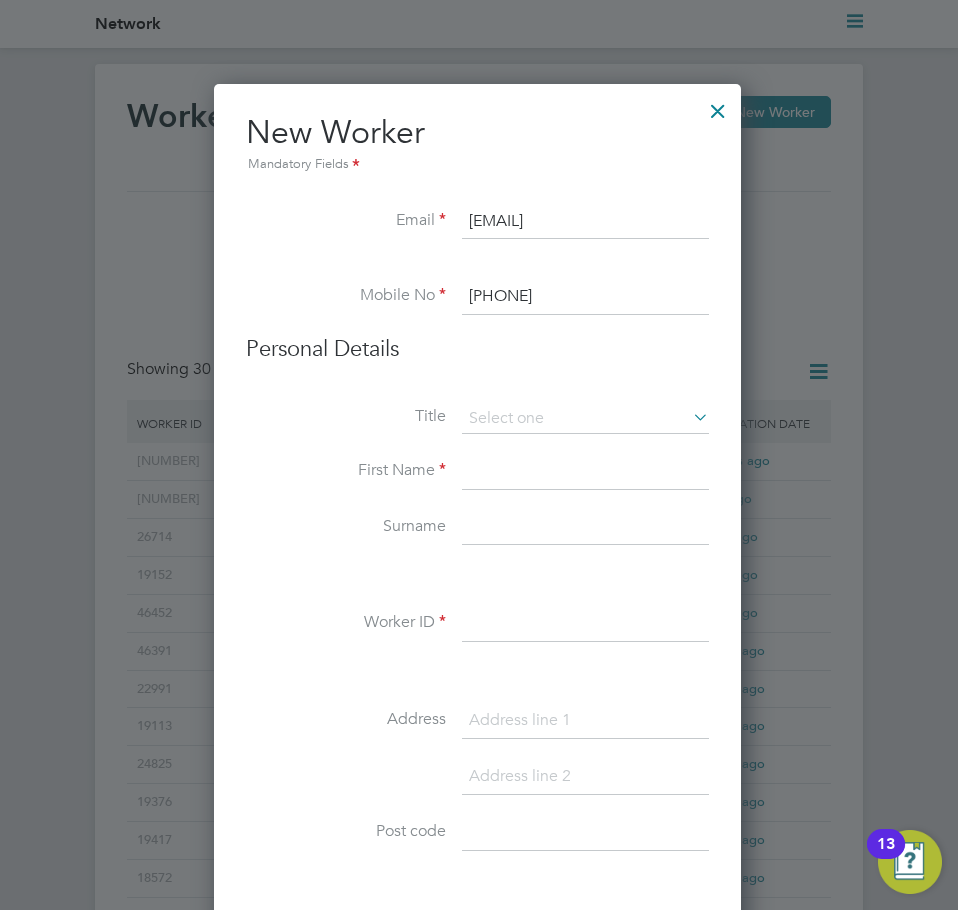 type on "07851 763417" 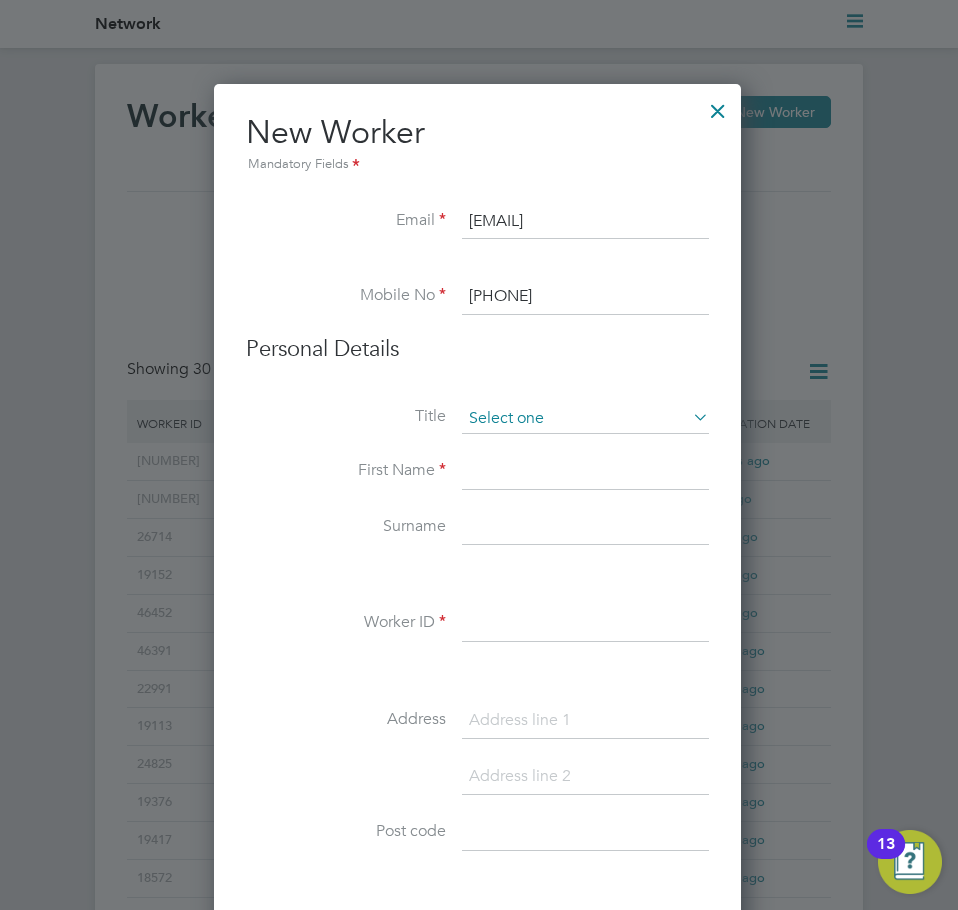 click at bounding box center [585, 419] 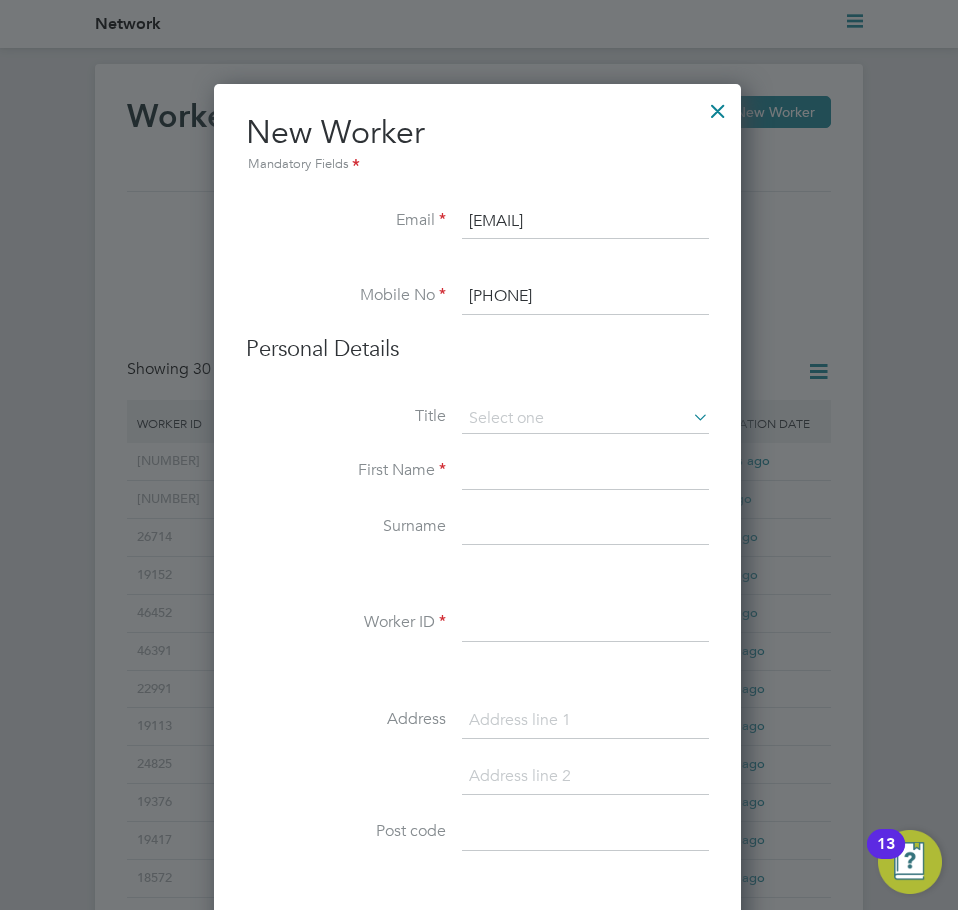 click on "Mrs" 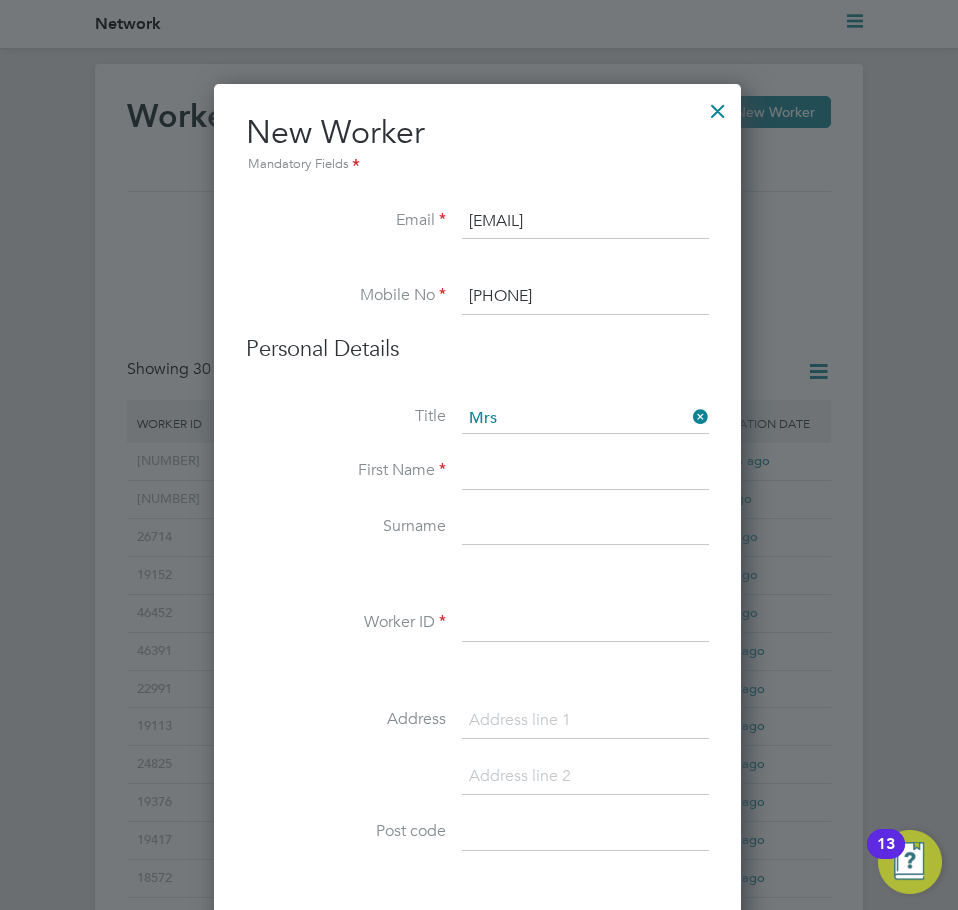 click at bounding box center (585, 472) 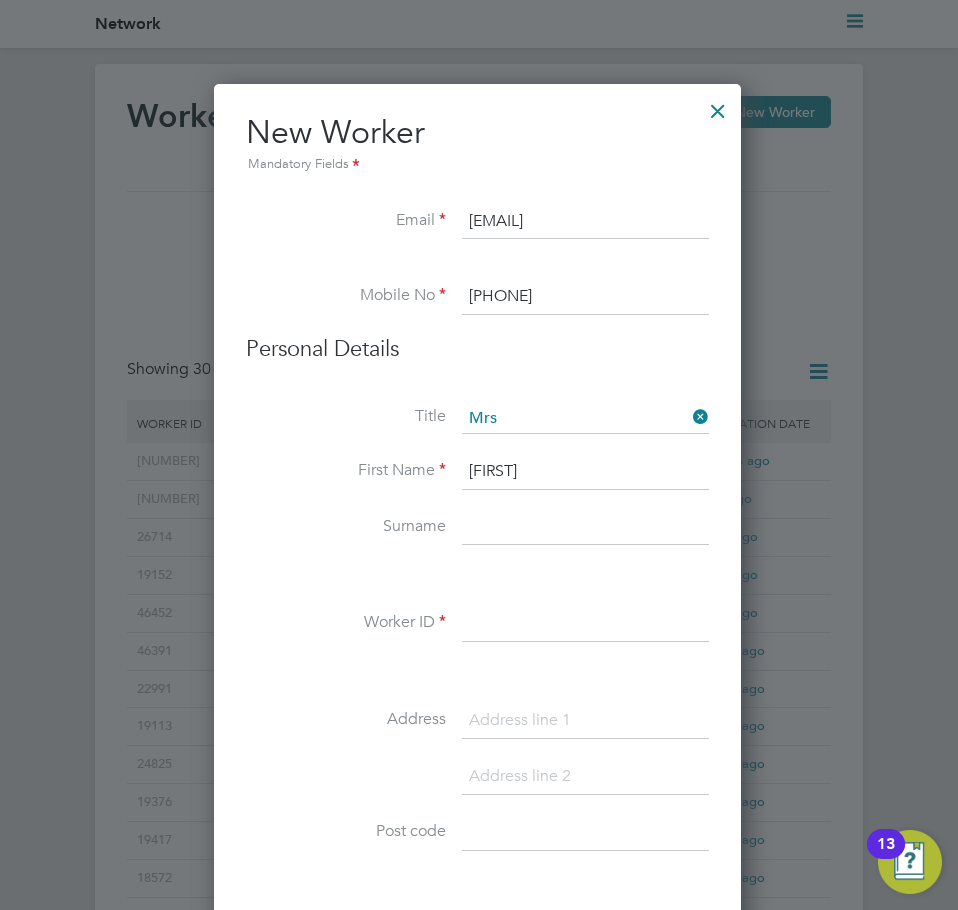 type on "Tracy" 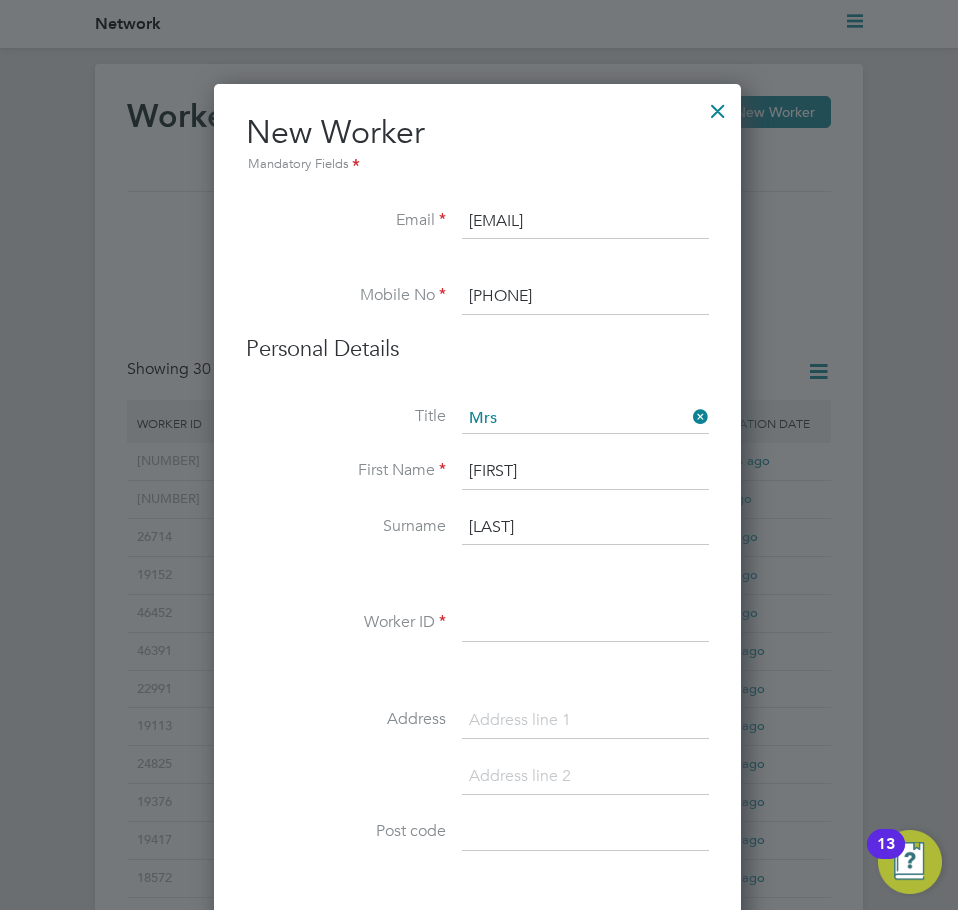 type on "Owers" 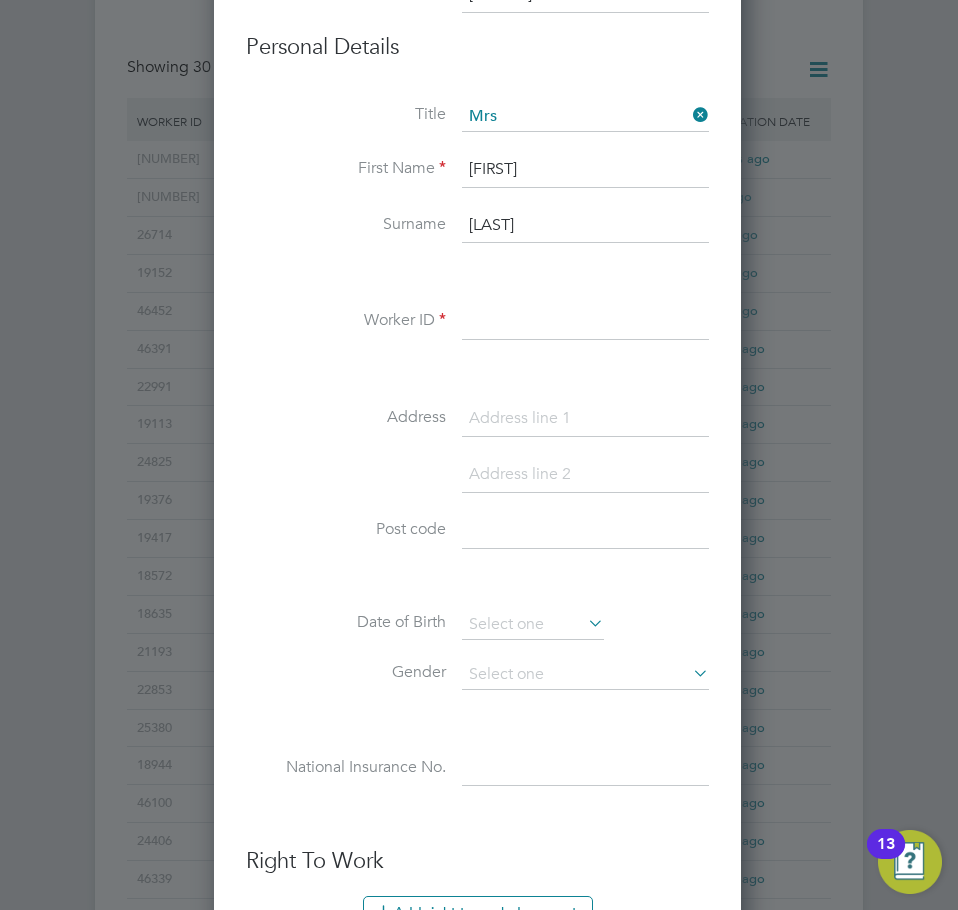 scroll, scrollTop: 303, scrollLeft: 0, axis: vertical 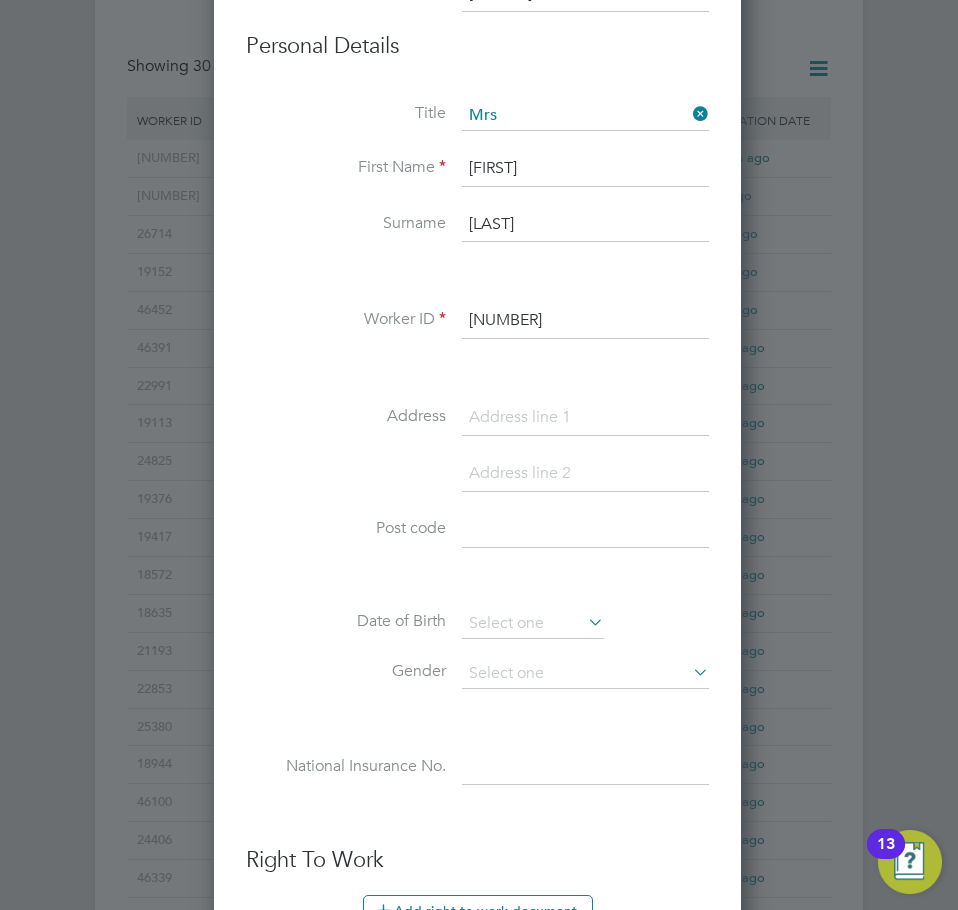 type on "[POSTAL_CODE]" 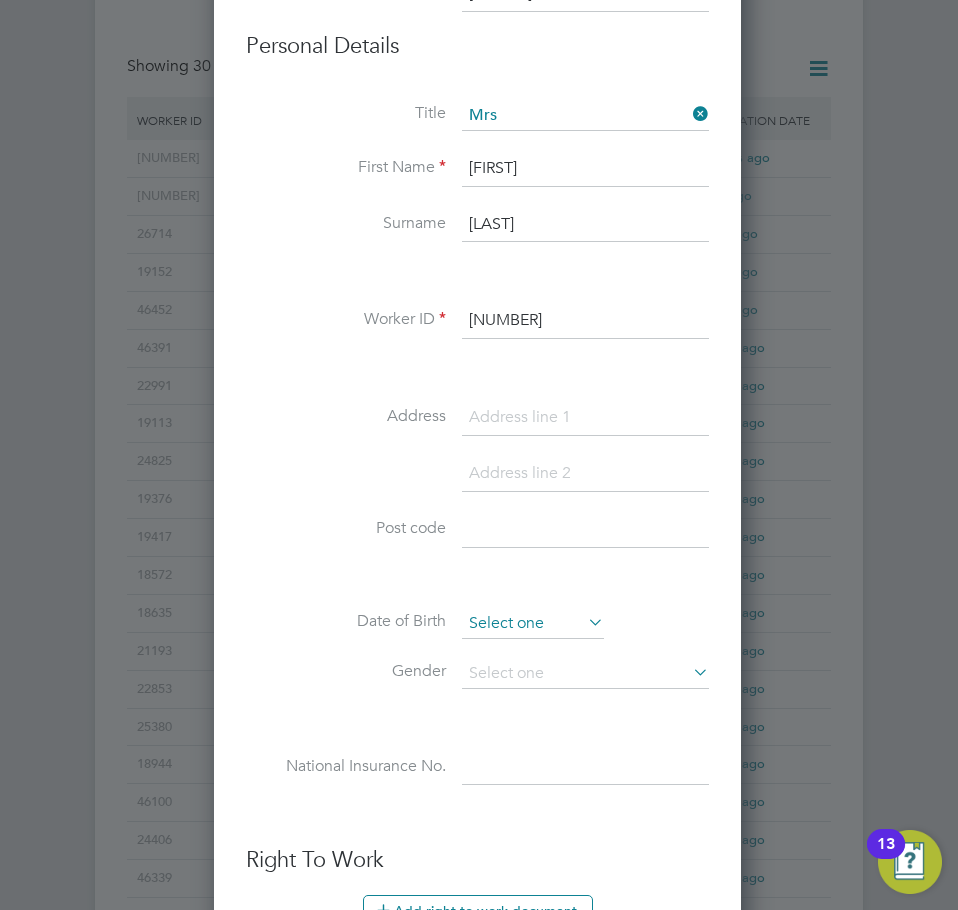 click at bounding box center [533, 624] 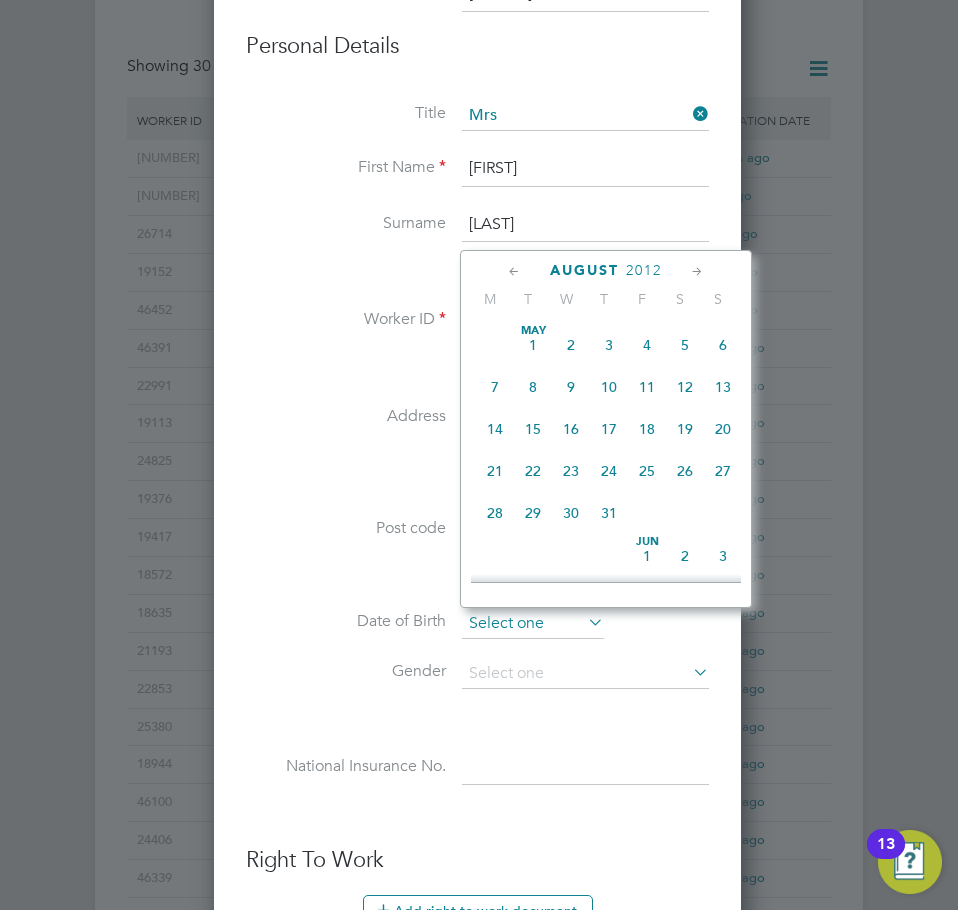 scroll, scrollTop: 649, scrollLeft: 0, axis: vertical 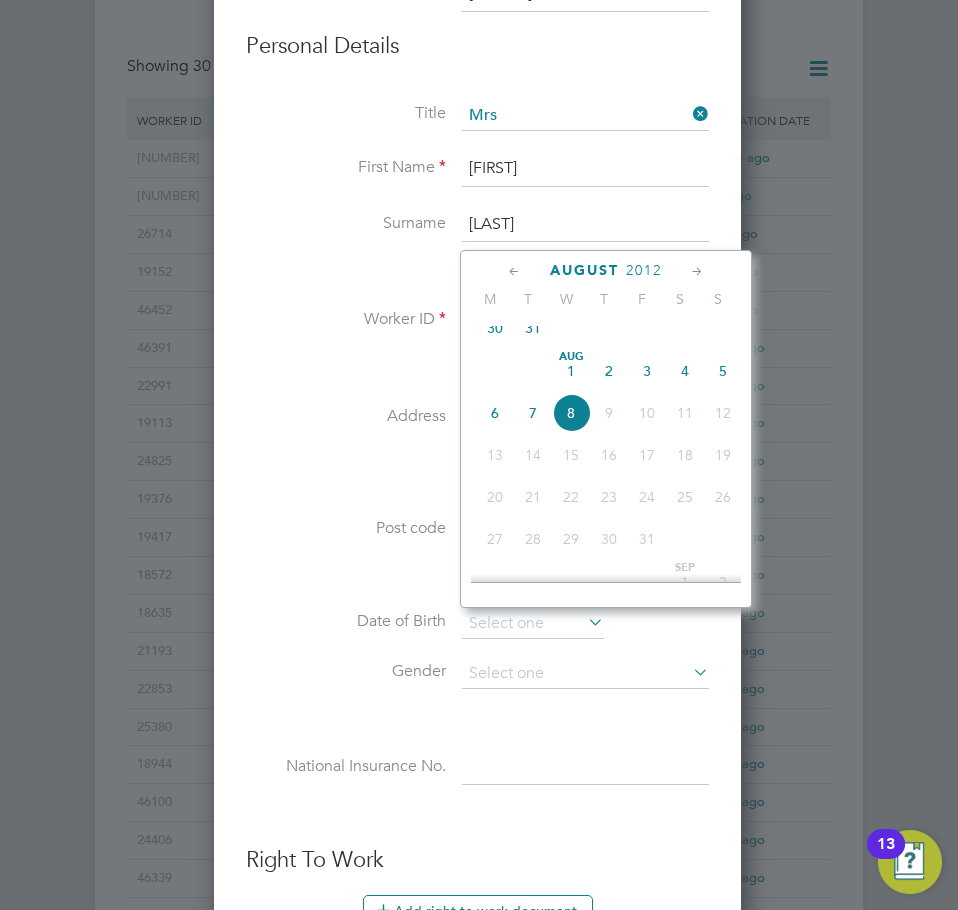 click on "2012" 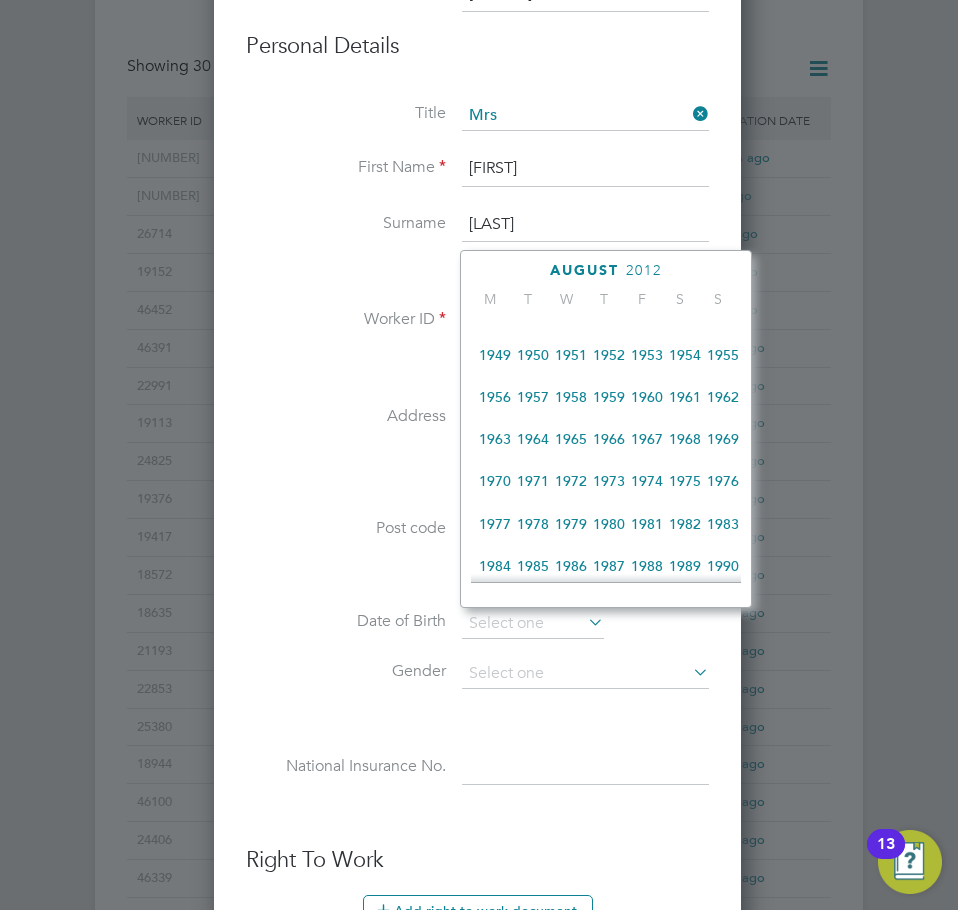 scroll, scrollTop: 230, scrollLeft: 0, axis: vertical 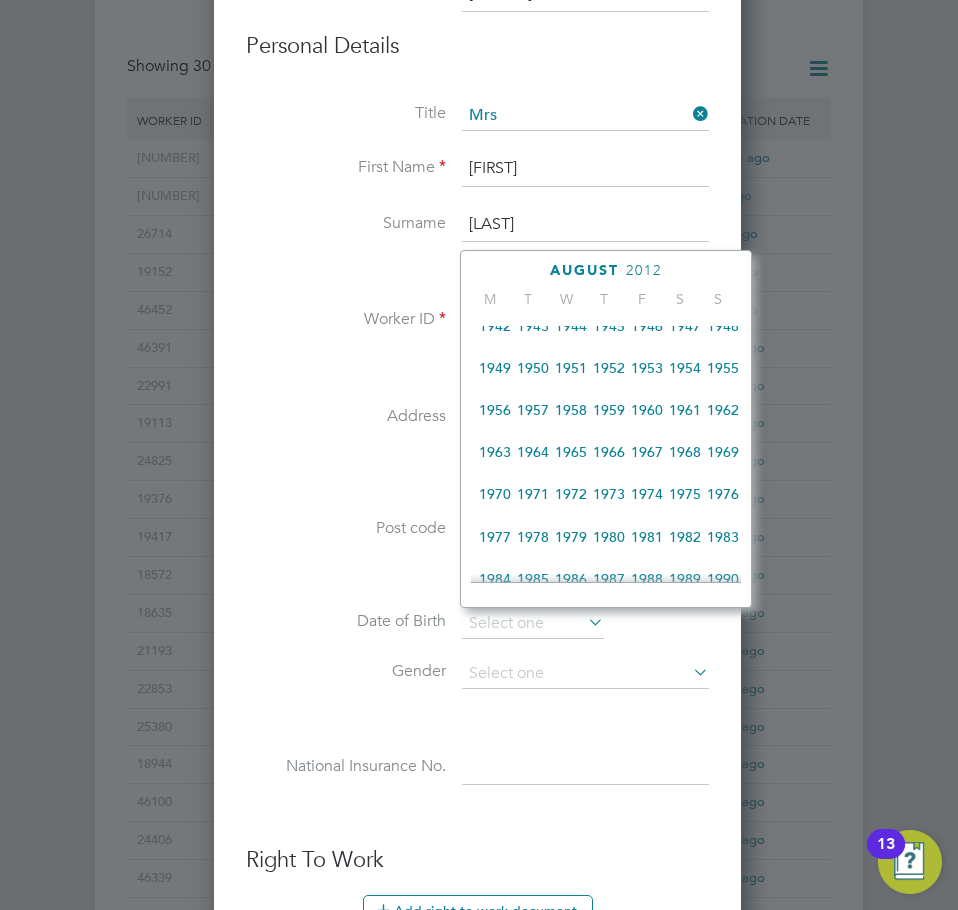 click on "1959" 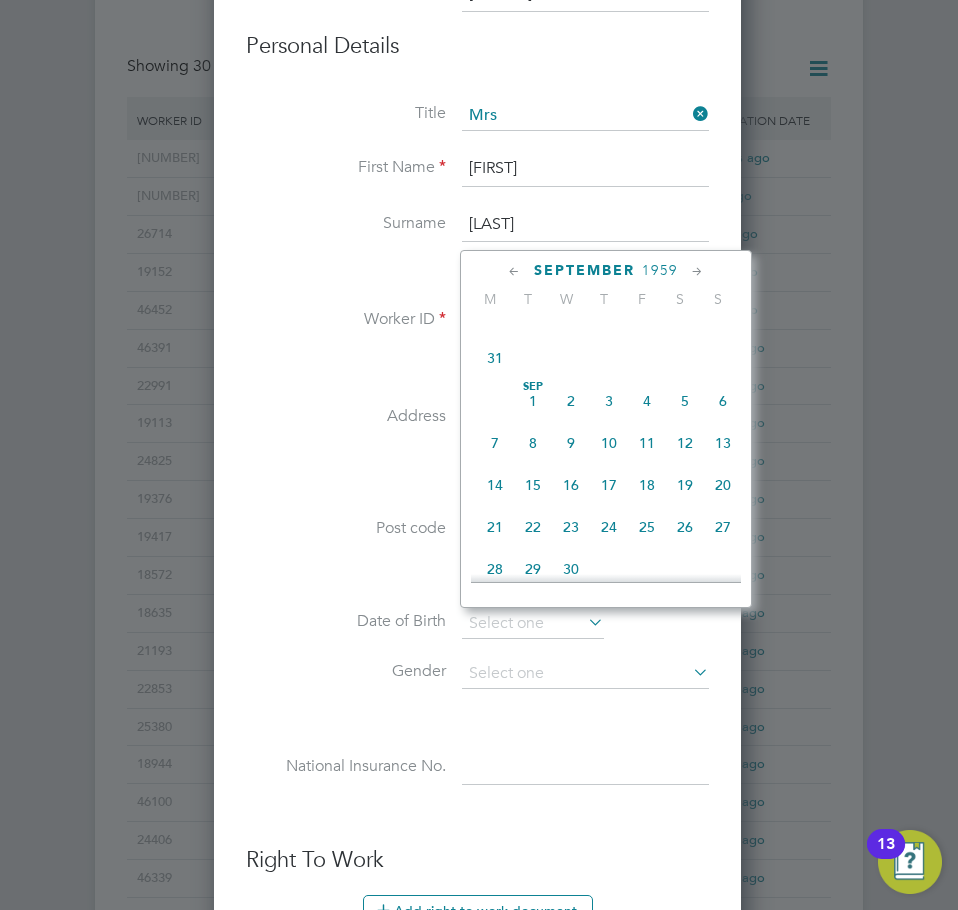 scroll, scrollTop: 930, scrollLeft: 0, axis: vertical 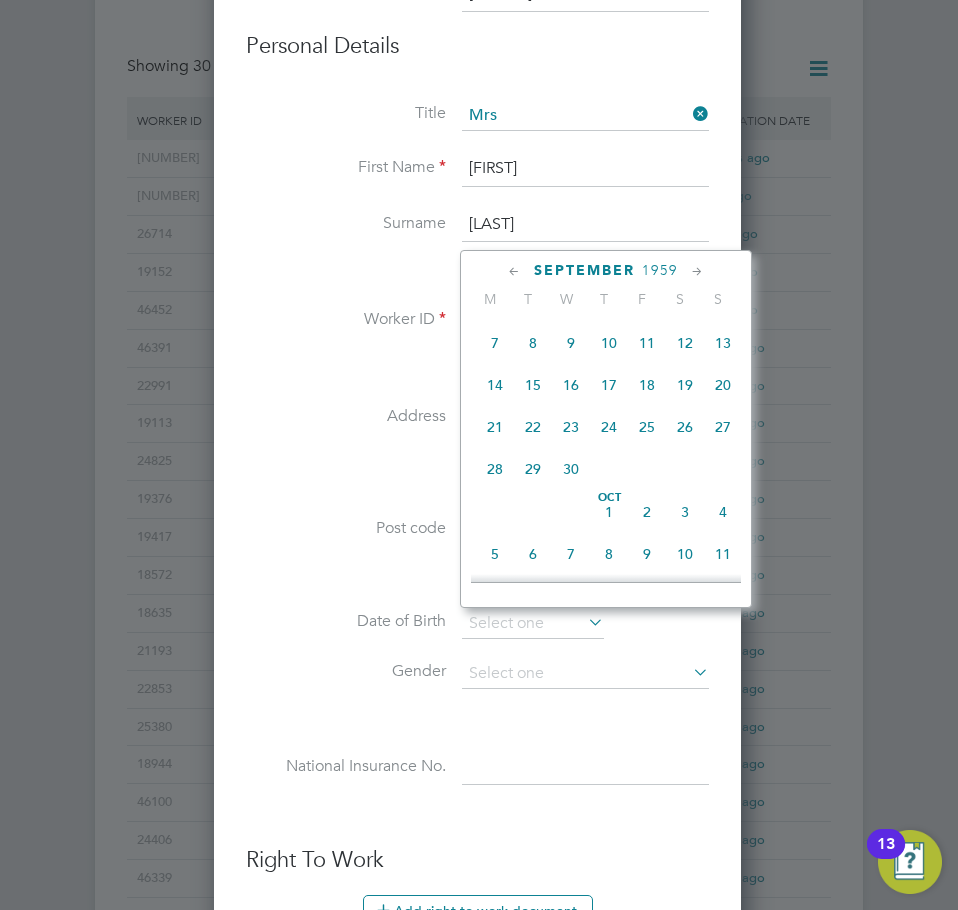 click on "27" 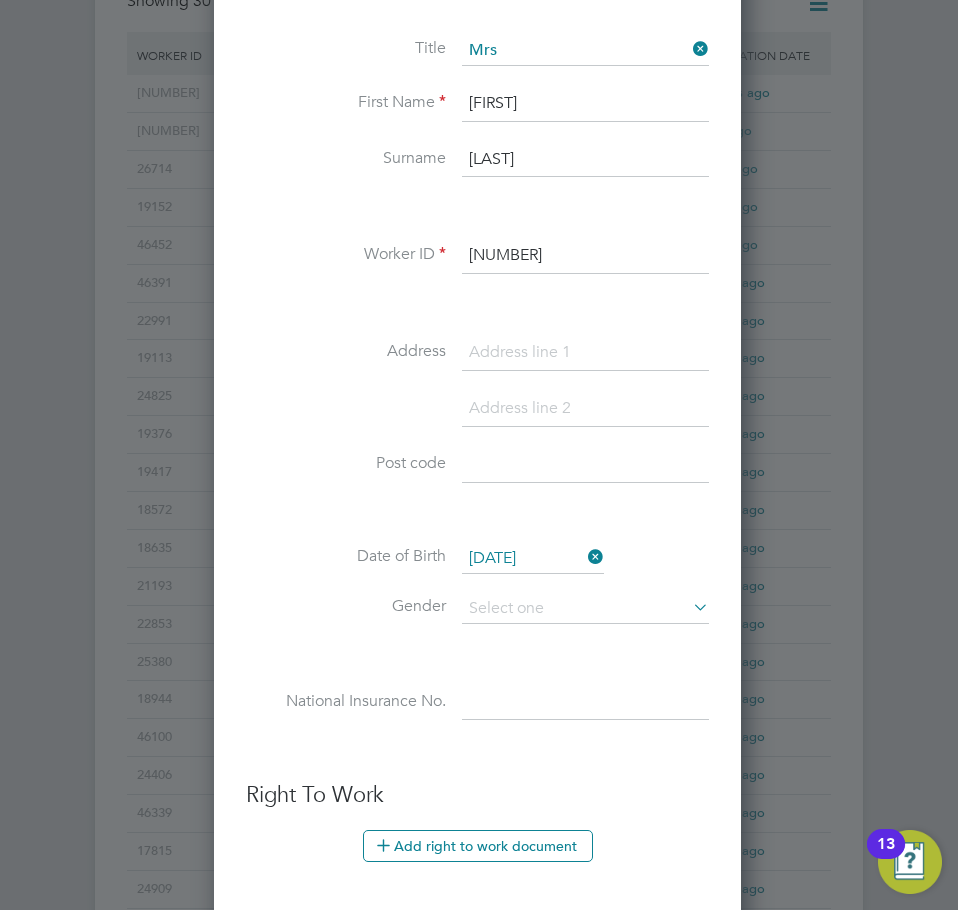 scroll, scrollTop: 403, scrollLeft: 0, axis: vertical 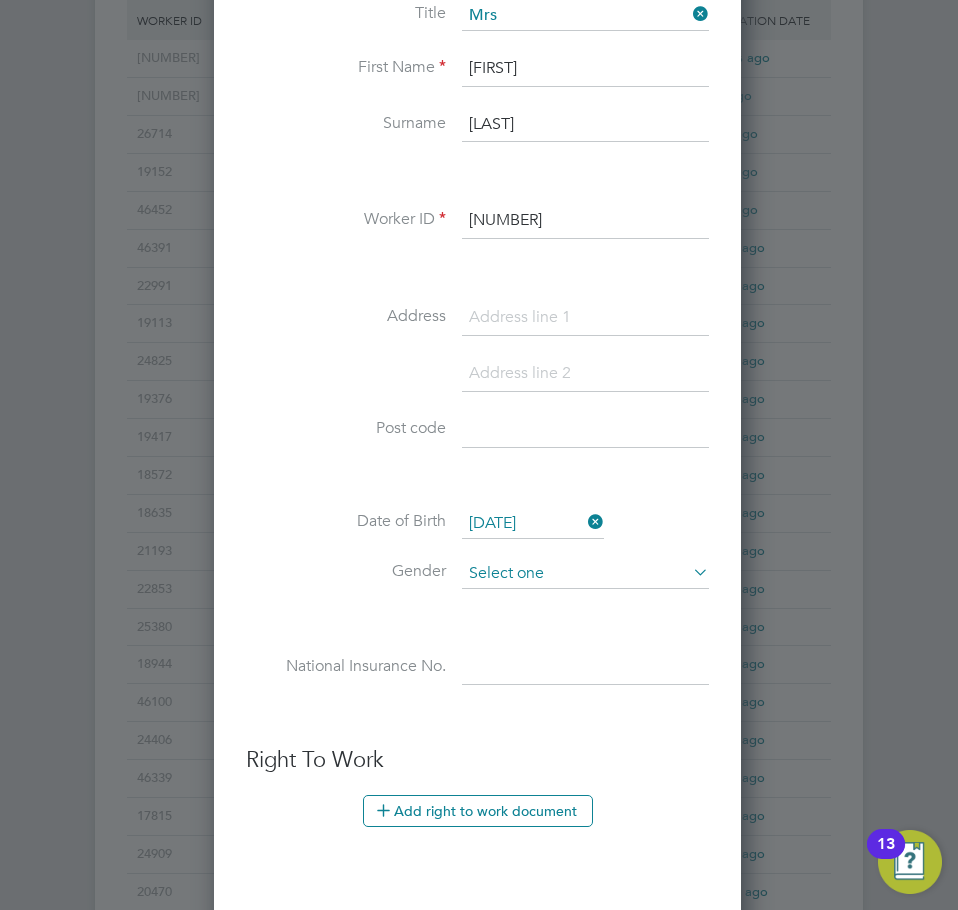 click at bounding box center [585, 574] 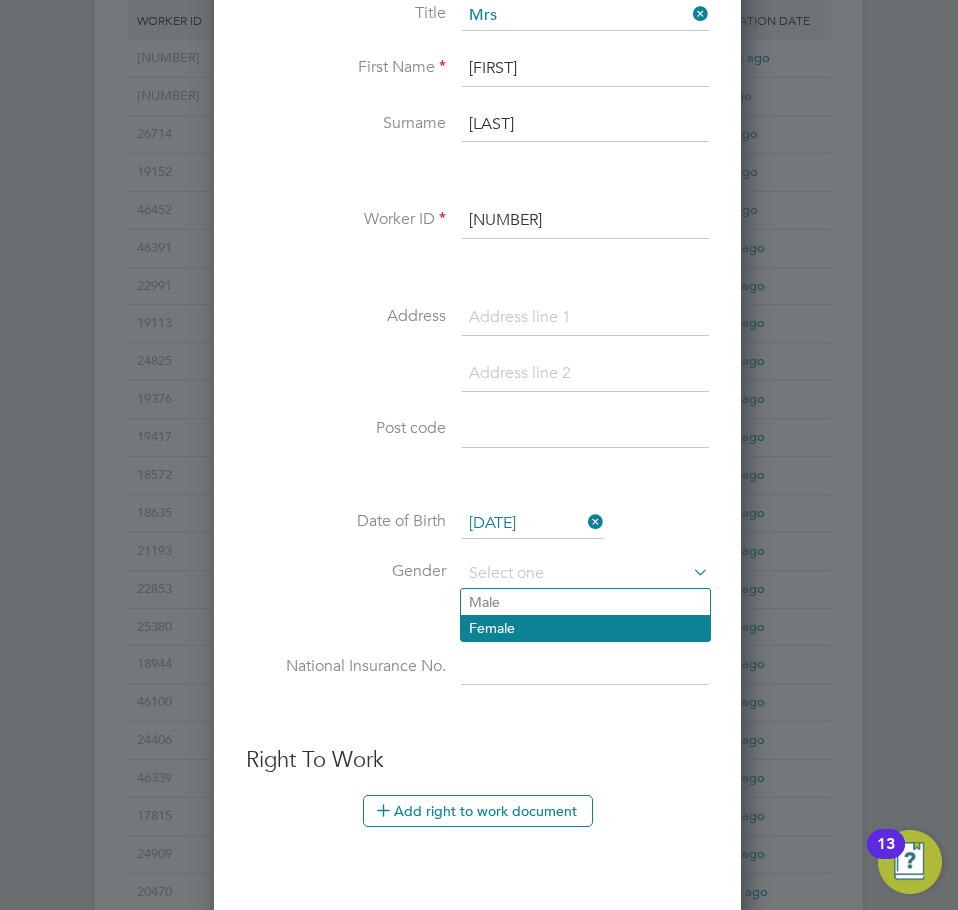 click on "Female" 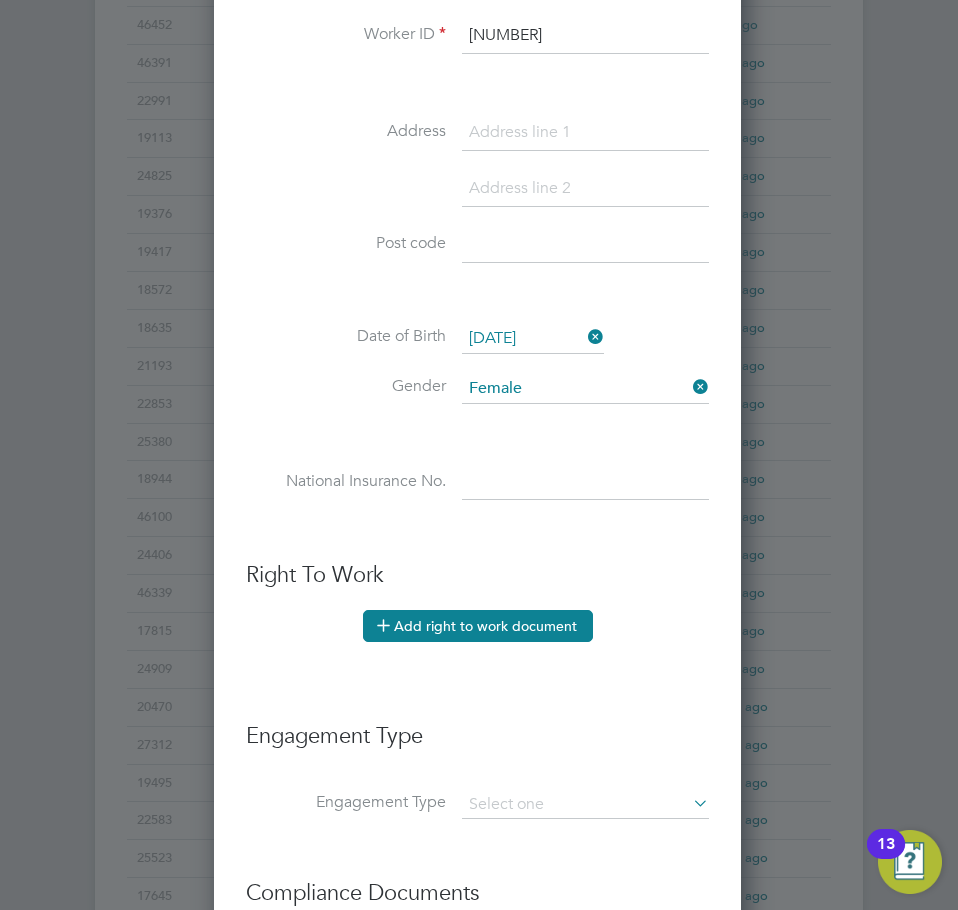 scroll, scrollTop: 603, scrollLeft: 0, axis: vertical 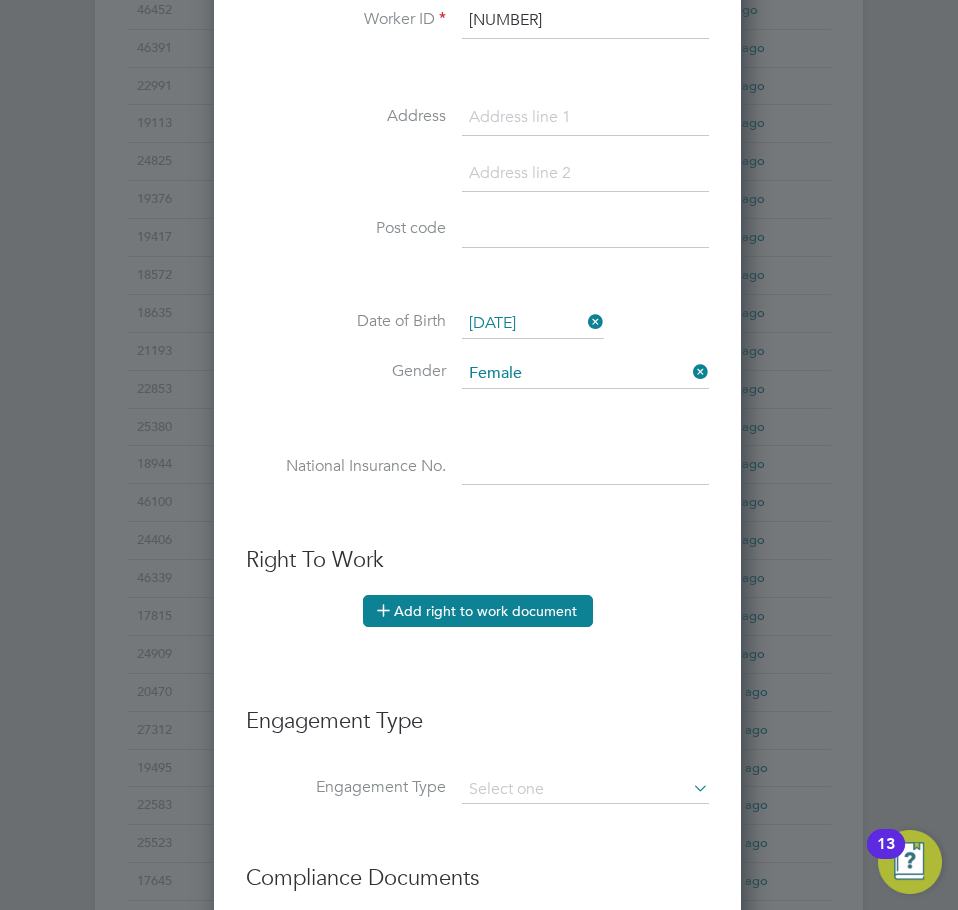 click on "Add right to work document" at bounding box center (478, 611) 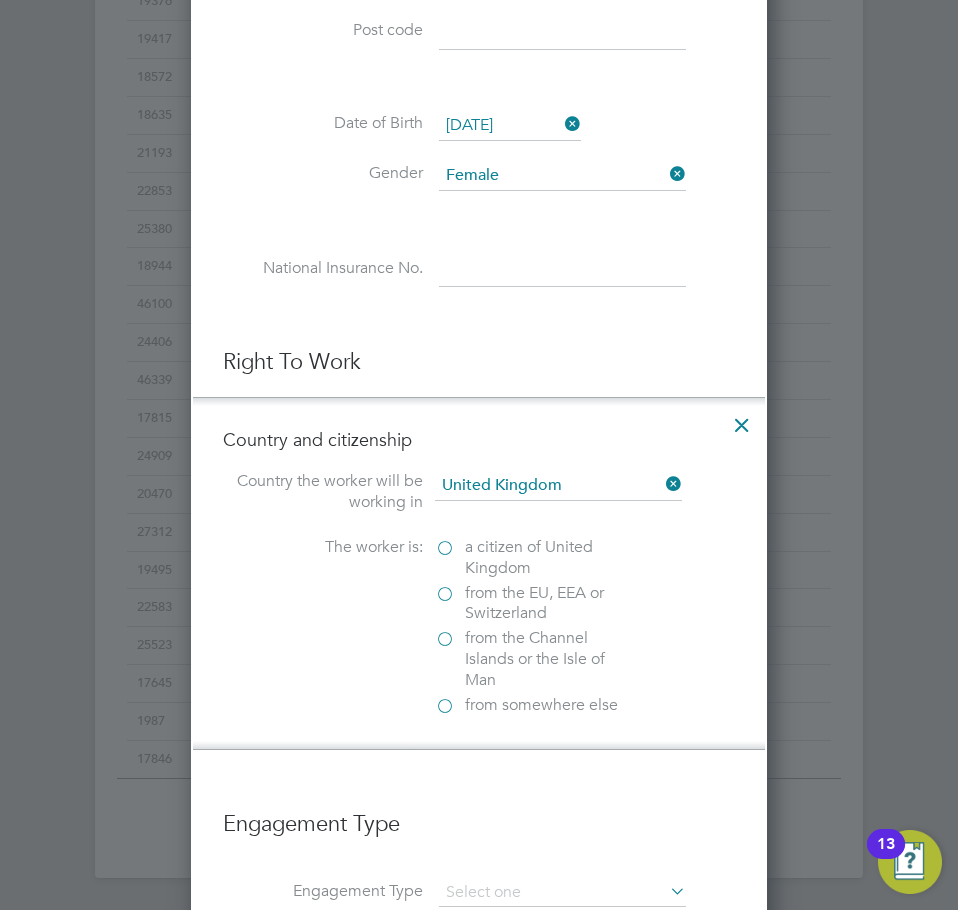 scroll, scrollTop: 803, scrollLeft: 0, axis: vertical 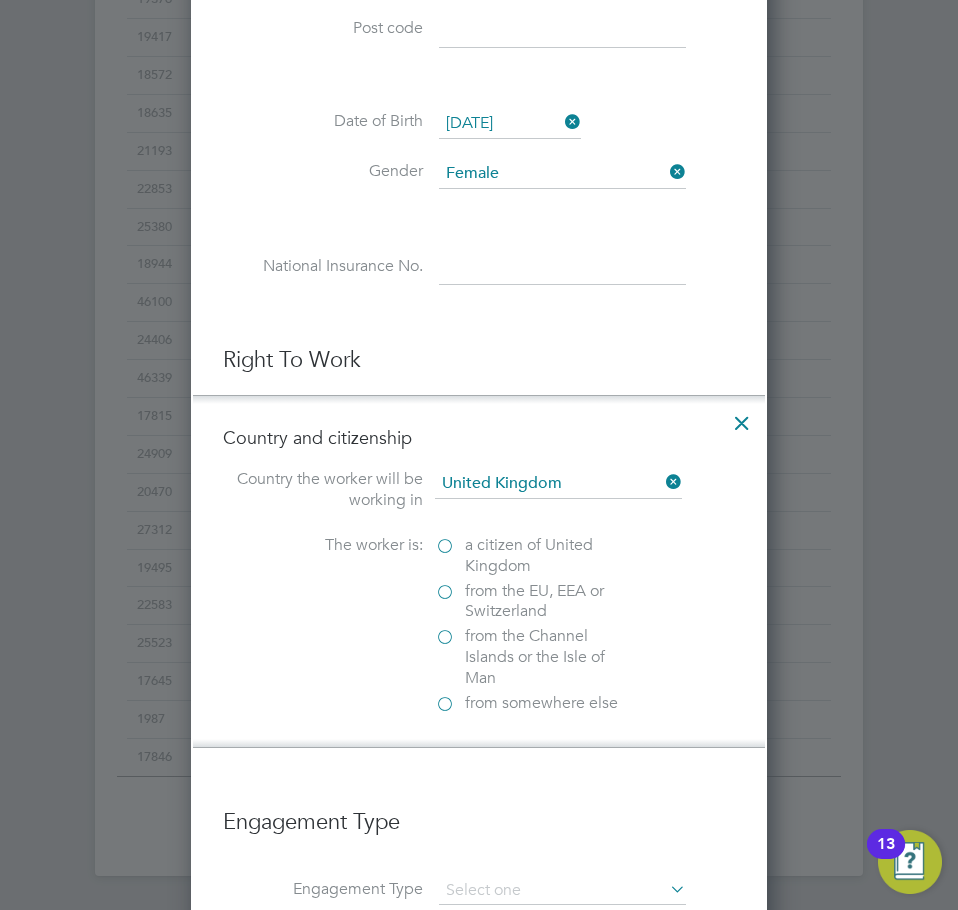 click on "a citizen of United Kingdom" at bounding box center [535, 556] 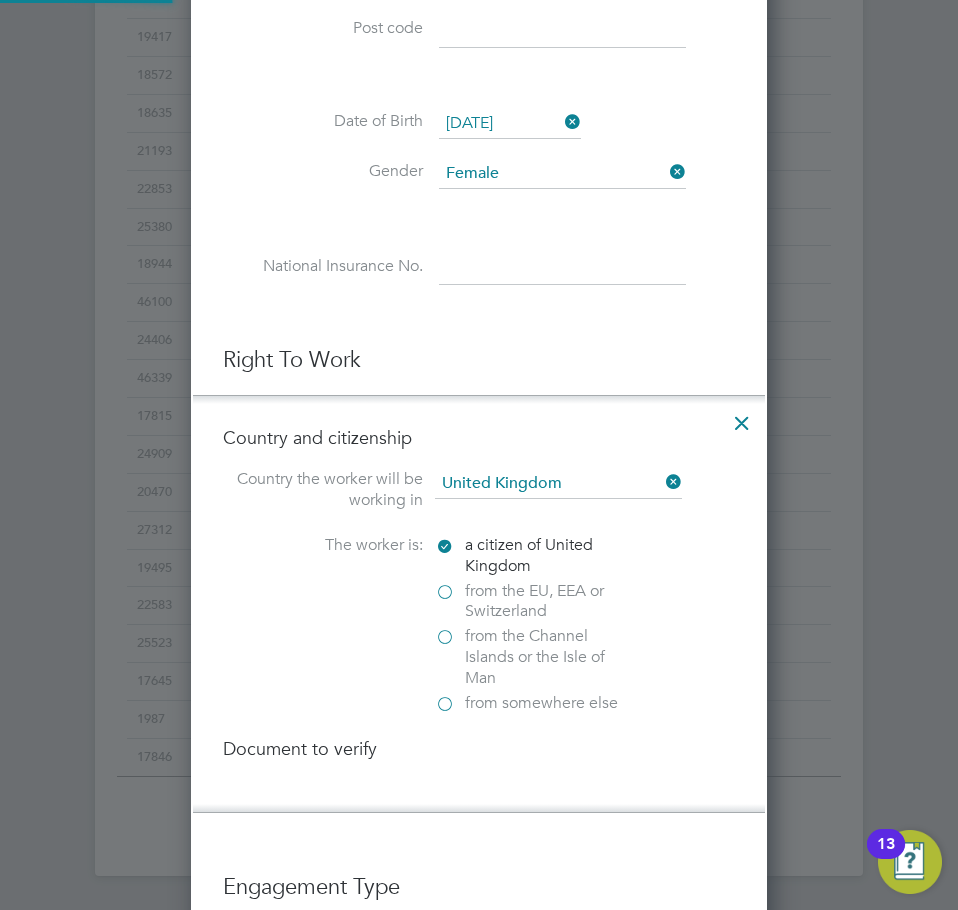 scroll, scrollTop: 10, scrollLeft: 10, axis: both 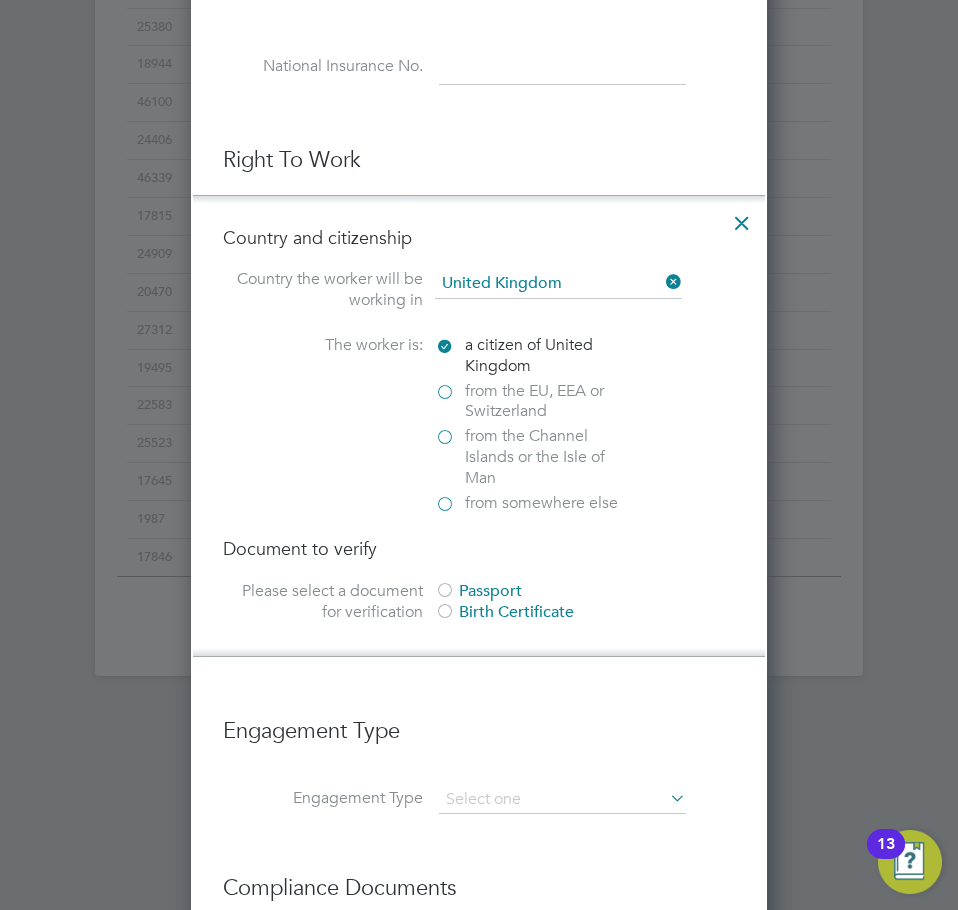 click on "Passport" at bounding box center (585, 591) 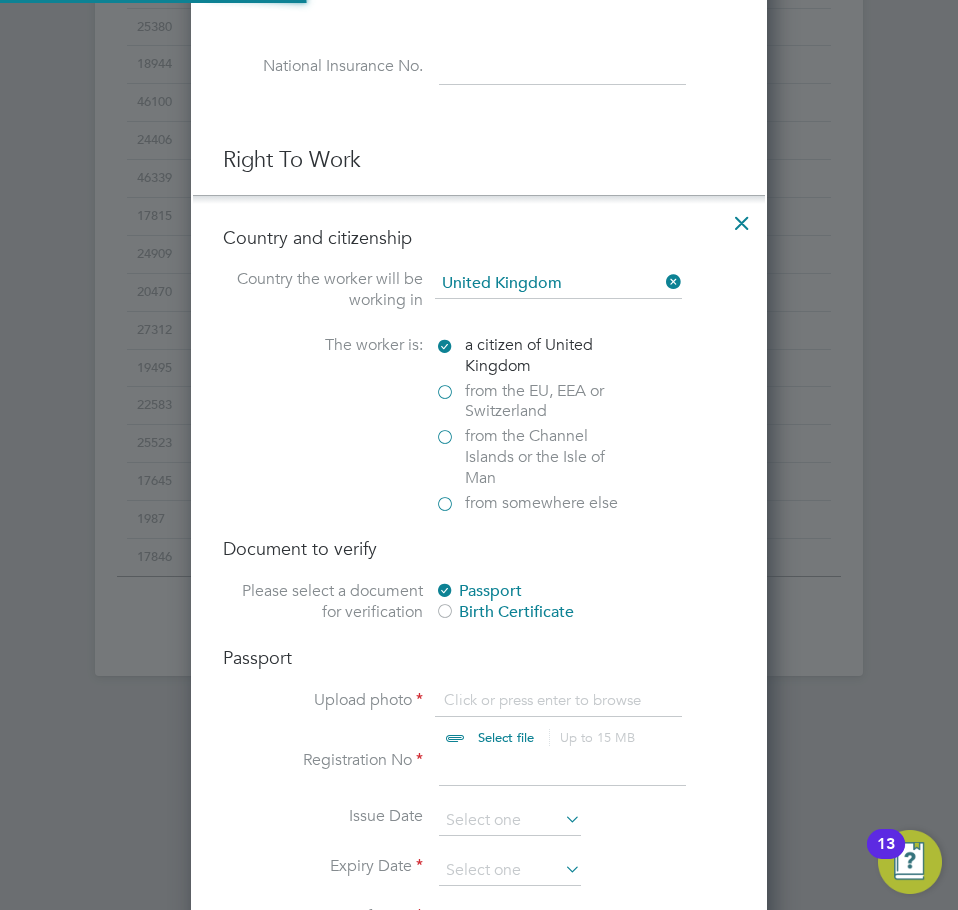 scroll, scrollTop: 10, scrollLeft: 10, axis: both 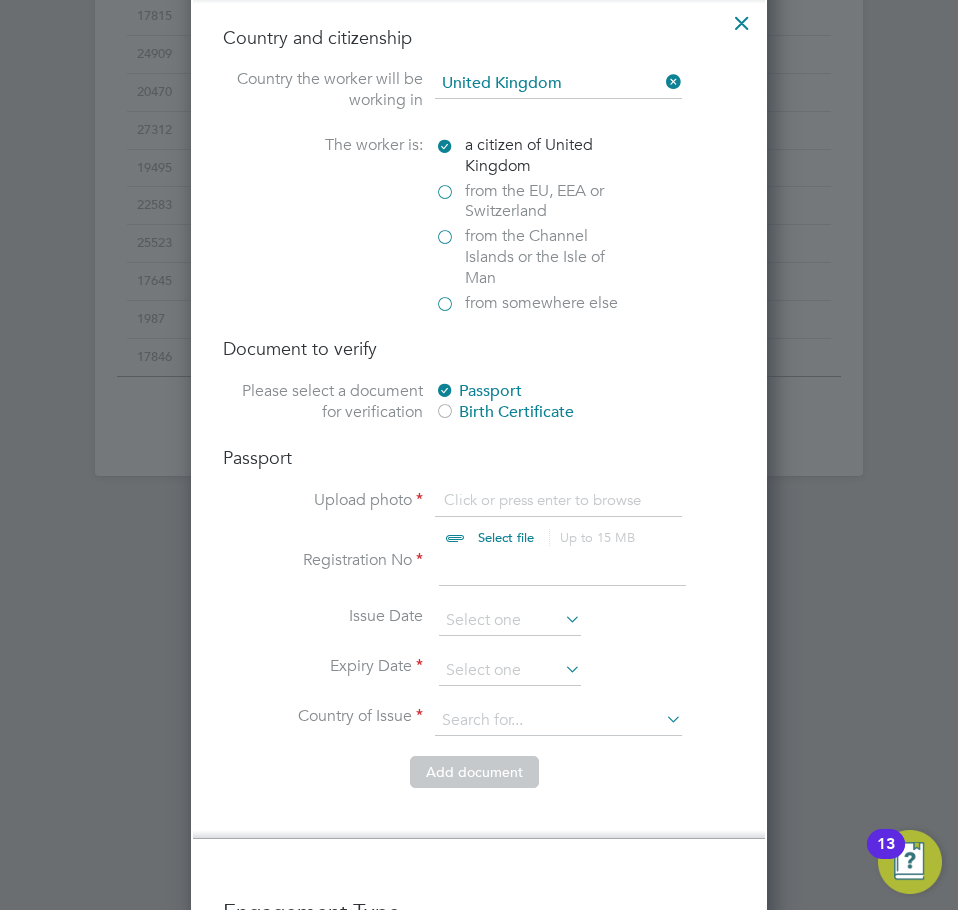 click at bounding box center (525, 520) 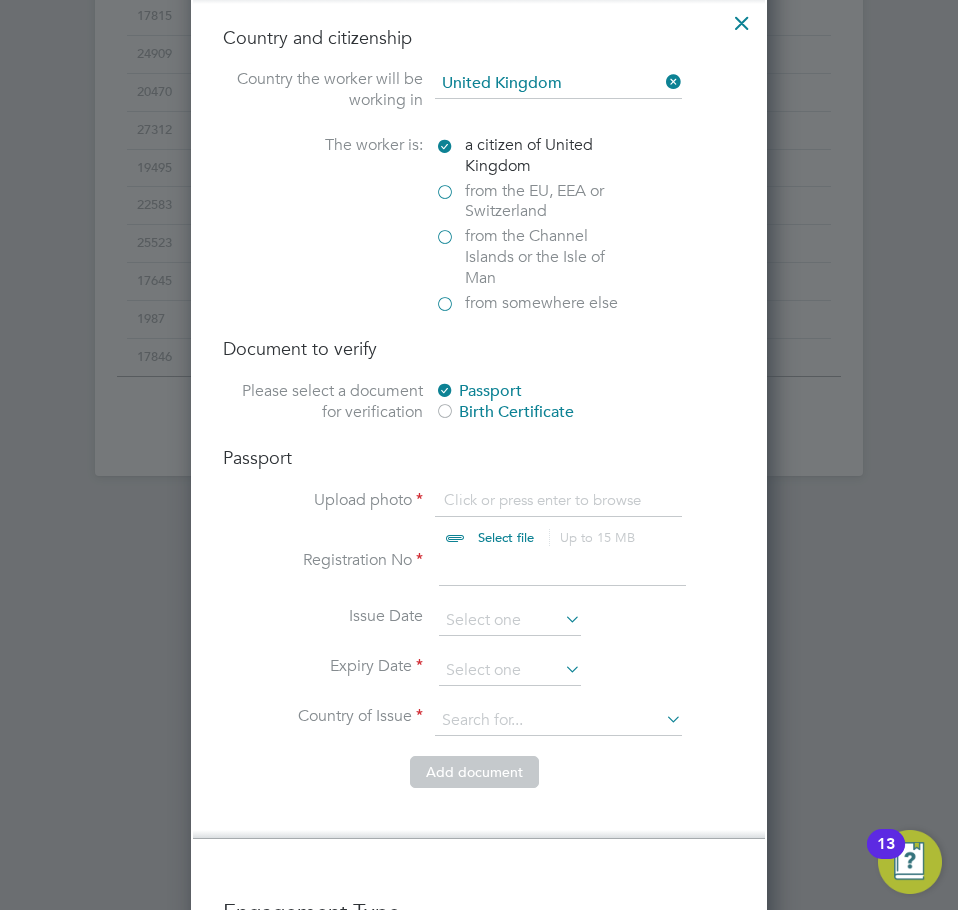 type on "C:\fakepath\Tracy Owers PP.pdf" 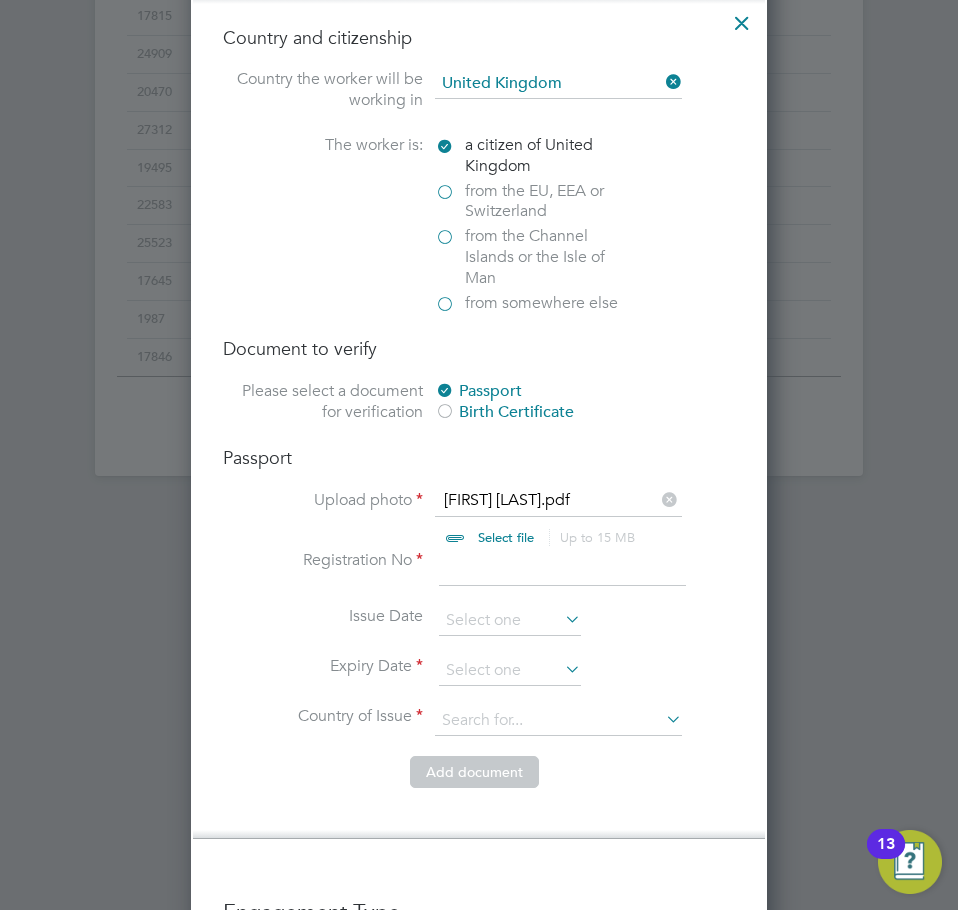 click at bounding box center [562, 568] 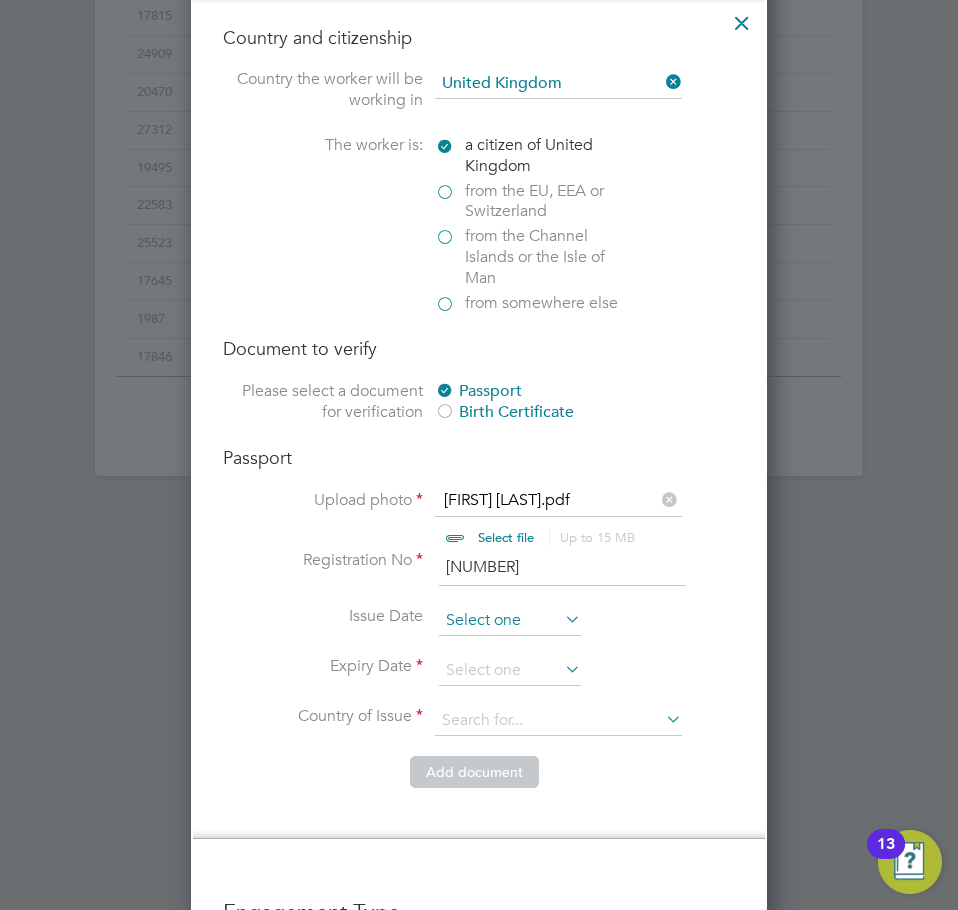 type on "527144949" 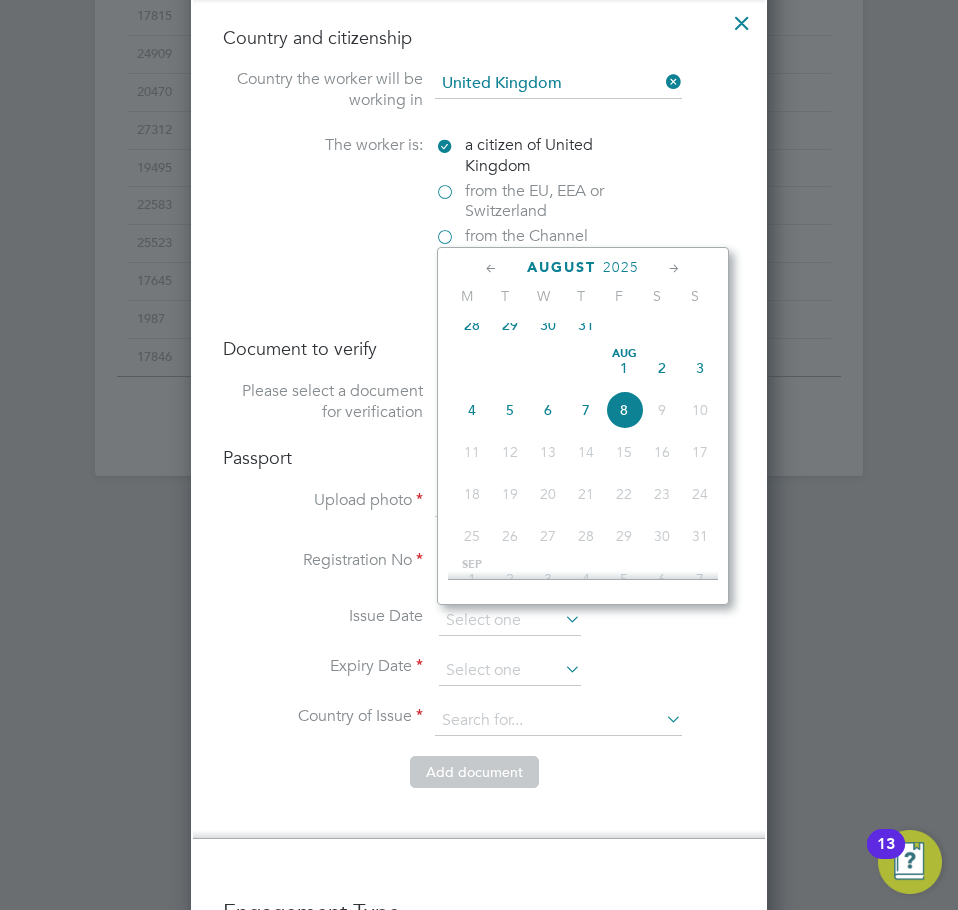 click on "2025" 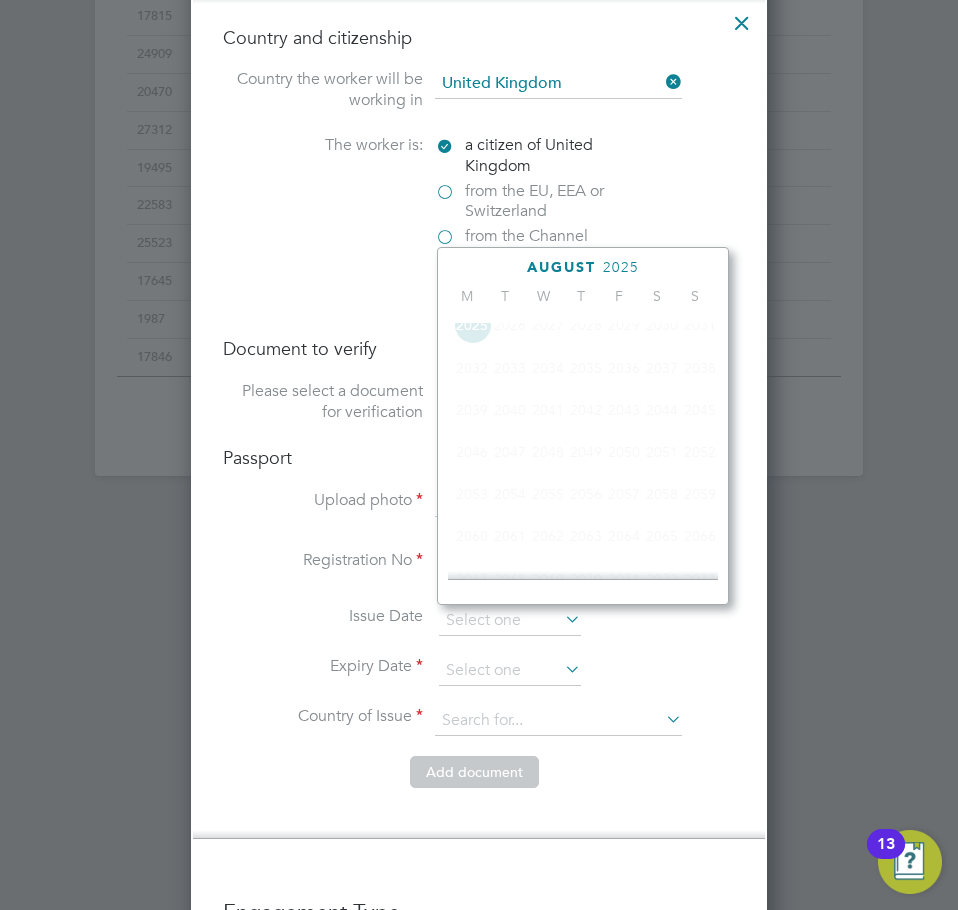 scroll, scrollTop: 530, scrollLeft: 0, axis: vertical 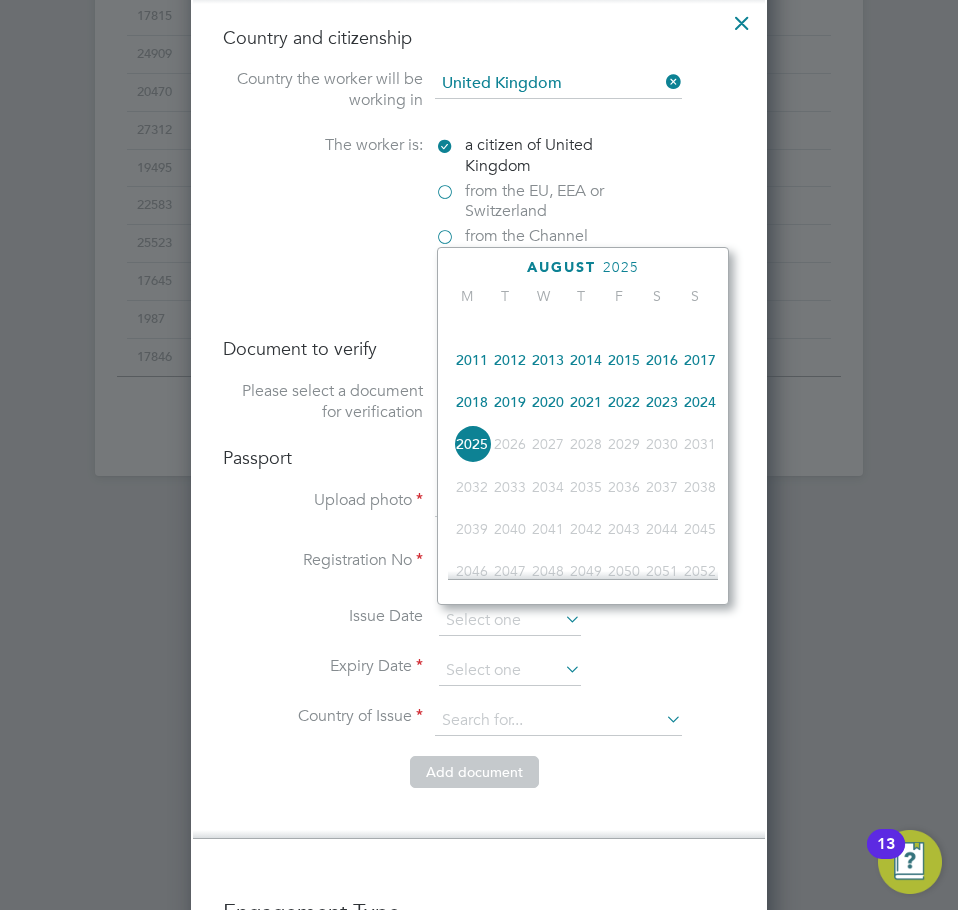 click on "2015" 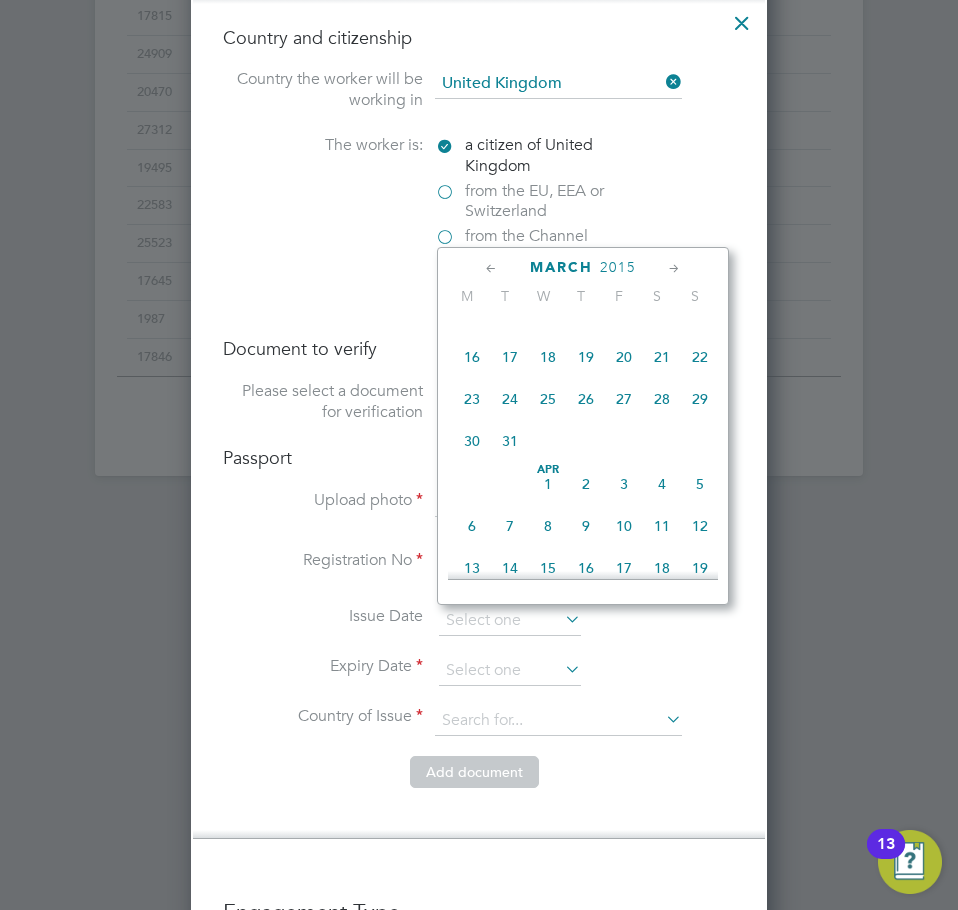 scroll, scrollTop: 321, scrollLeft: 0, axis: vertical 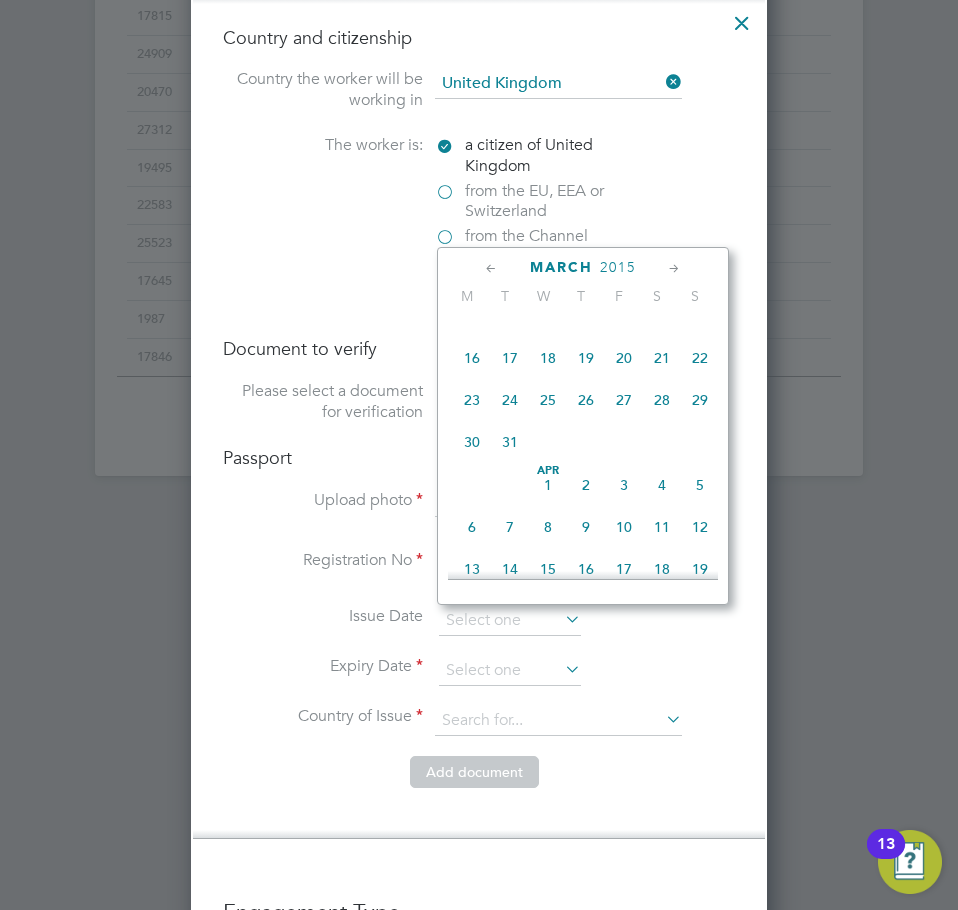 click on "16" 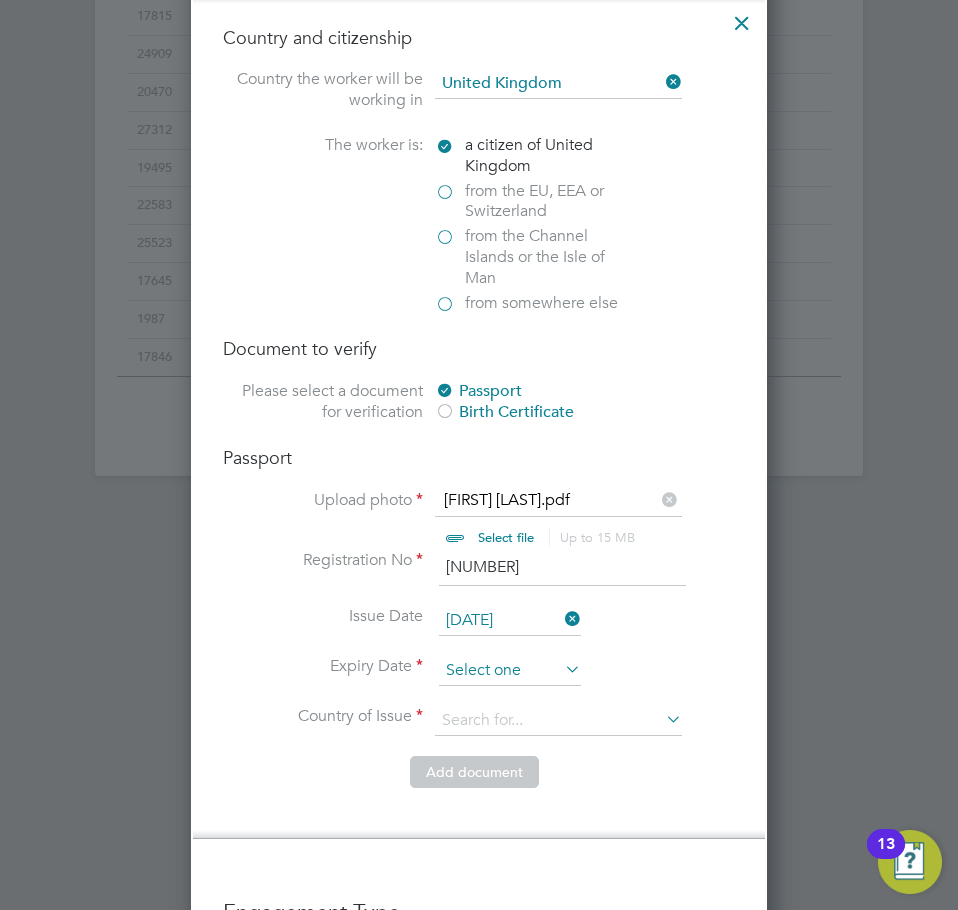 click at bounding box center (510, 671) 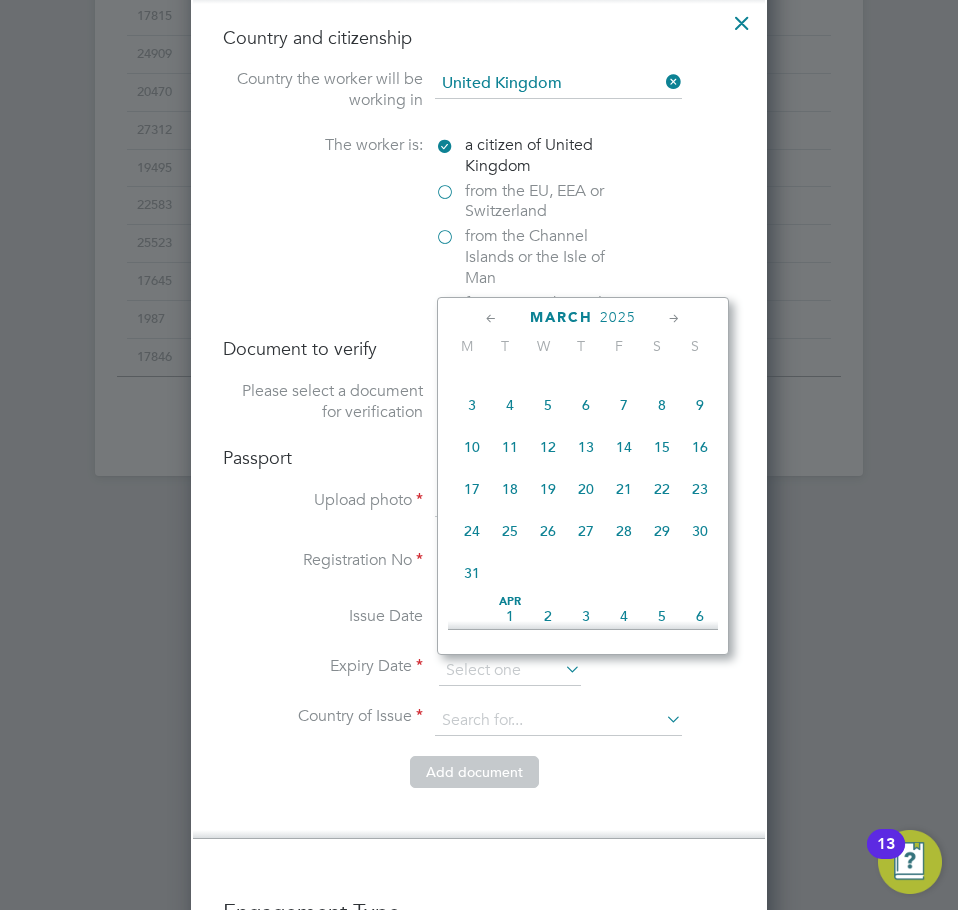 scroll, scrollTop: 356, scrollLeft: 0, axis: vertical 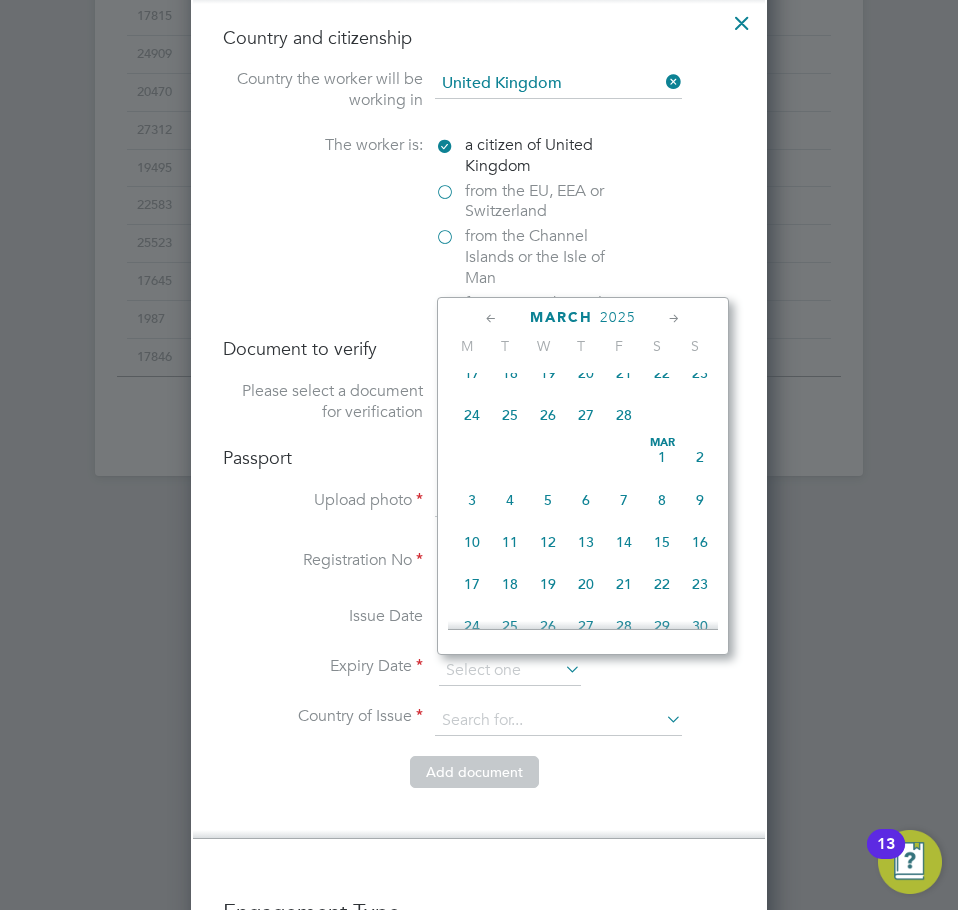 click on "16" 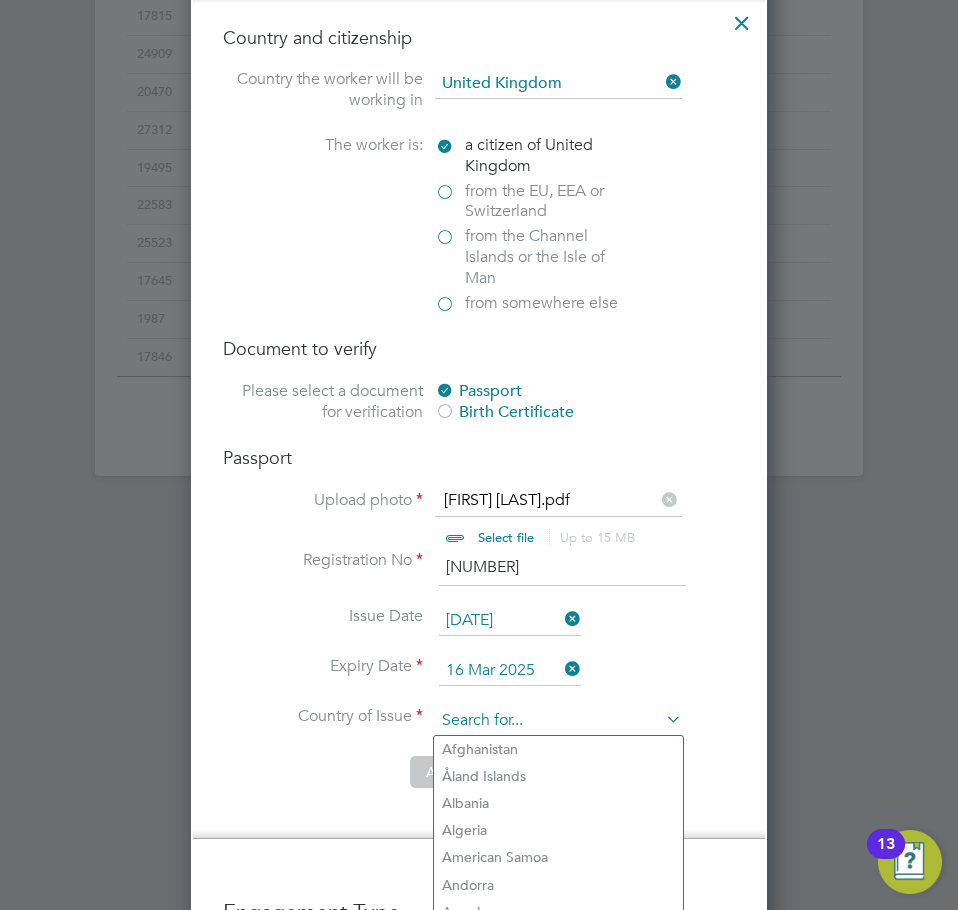 click at bounding box center (558, 721) 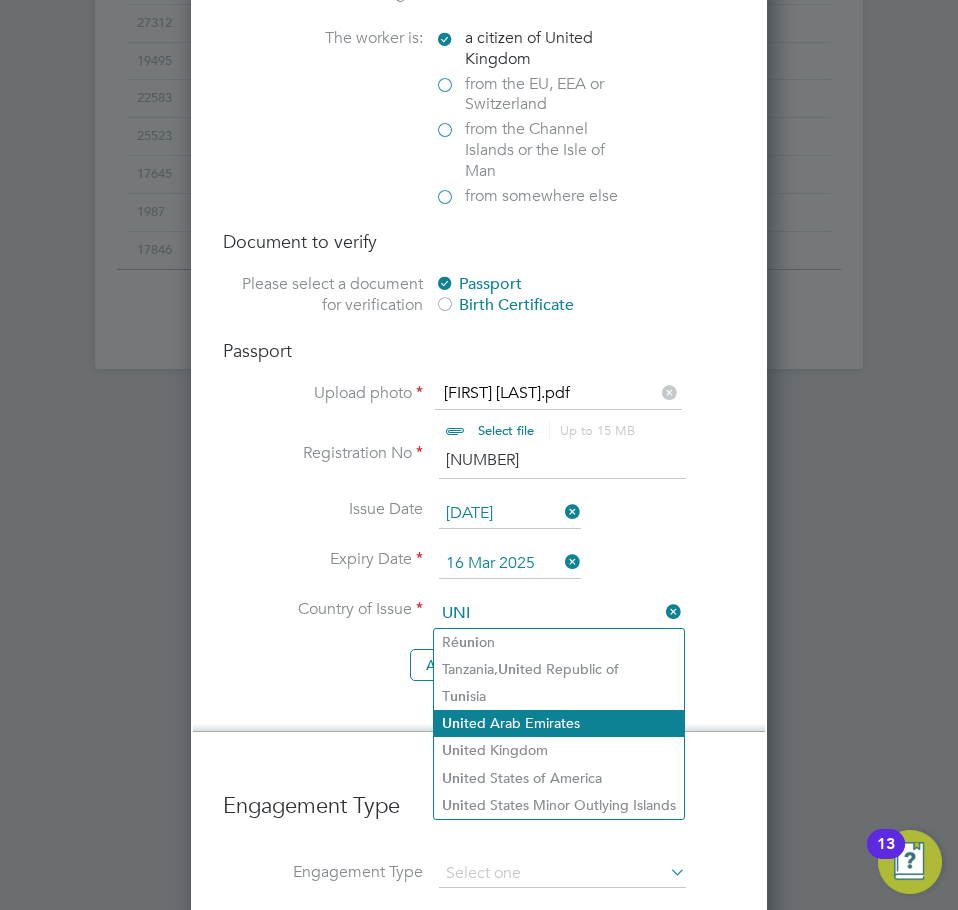 scroll, scrollTop: 1503, scrollLeft: 0, axis: vertical 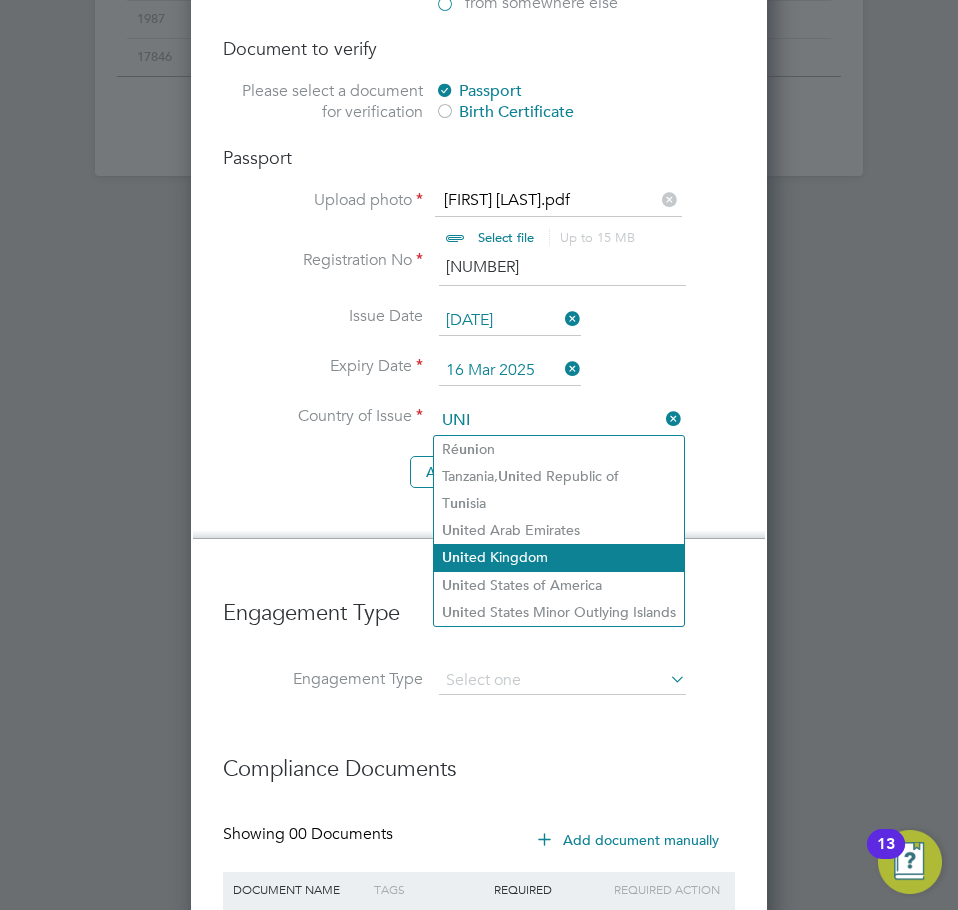 click on "Uni ted Kingdom" 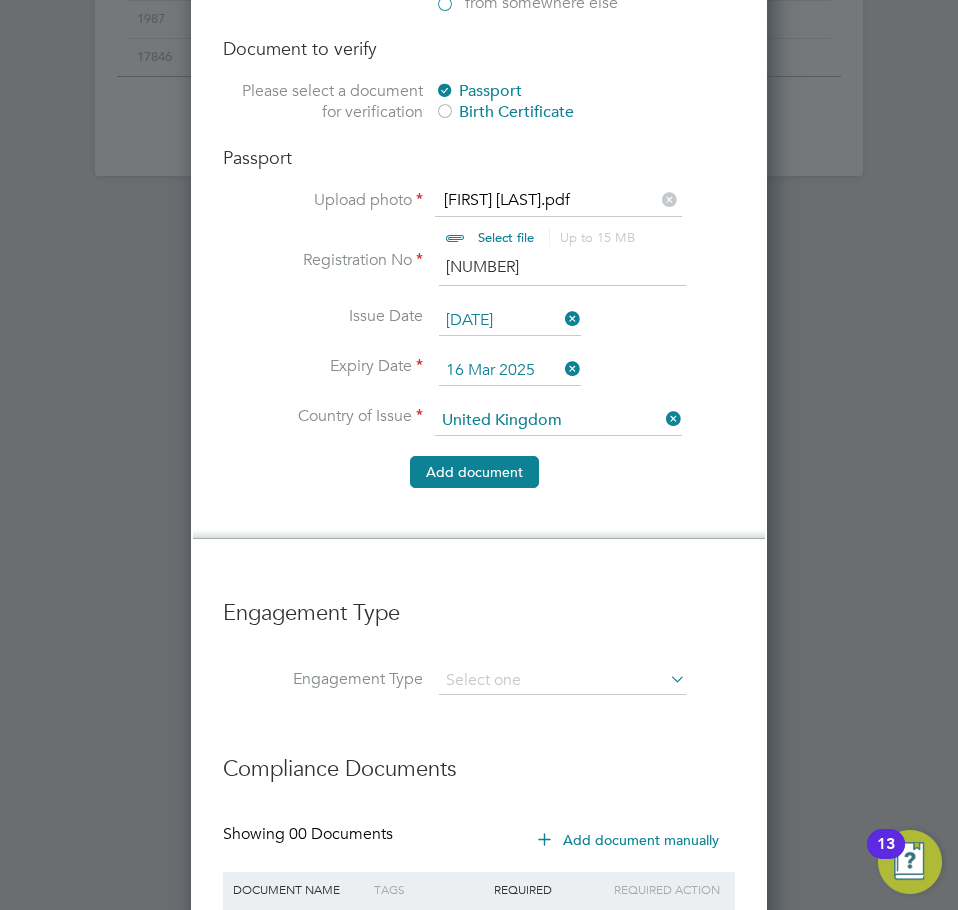 click on "Add document" at bounding box center [474, 472] 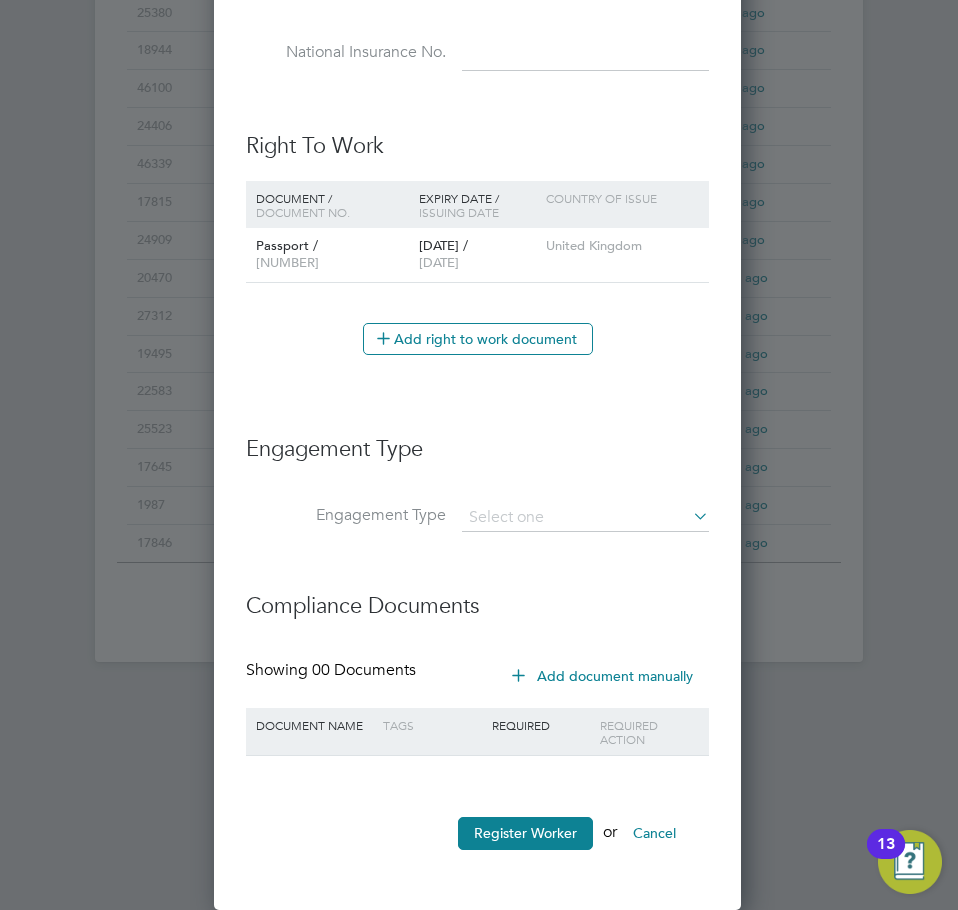 scroll, scrollTop: 1017, scrollLeft: 0, axis: vertical 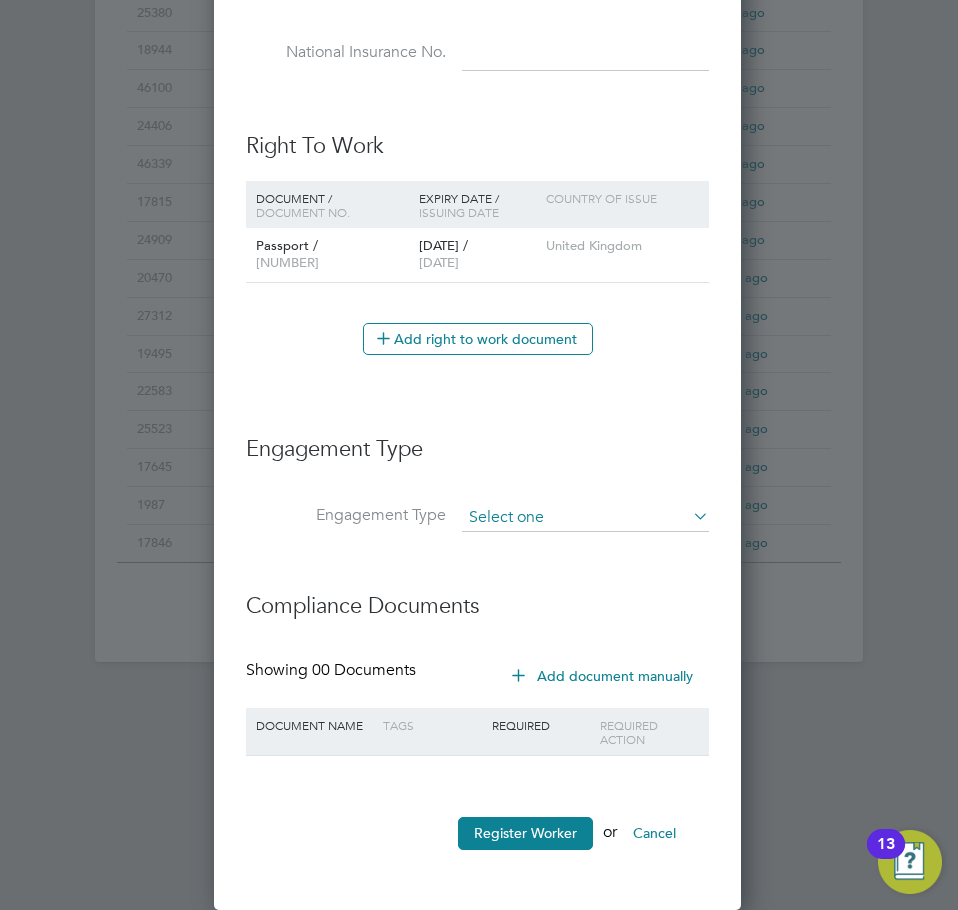 click at bounding box center [585, 518] 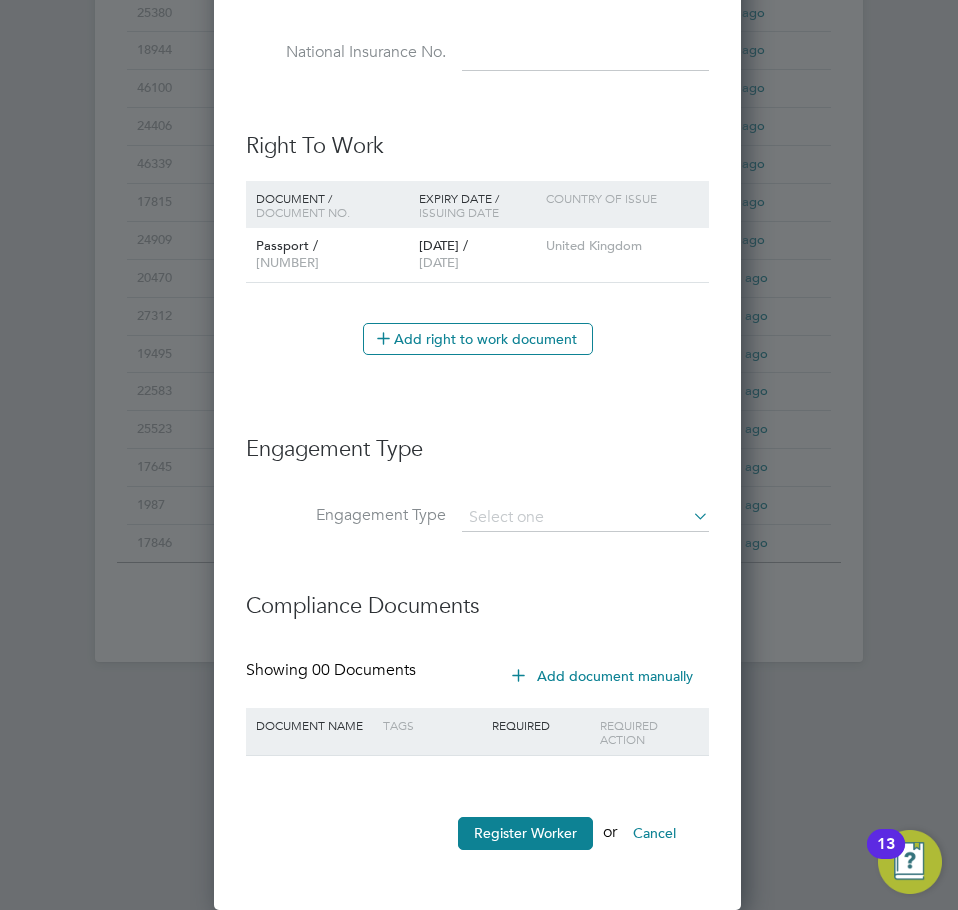 click on "PAYE Direct" 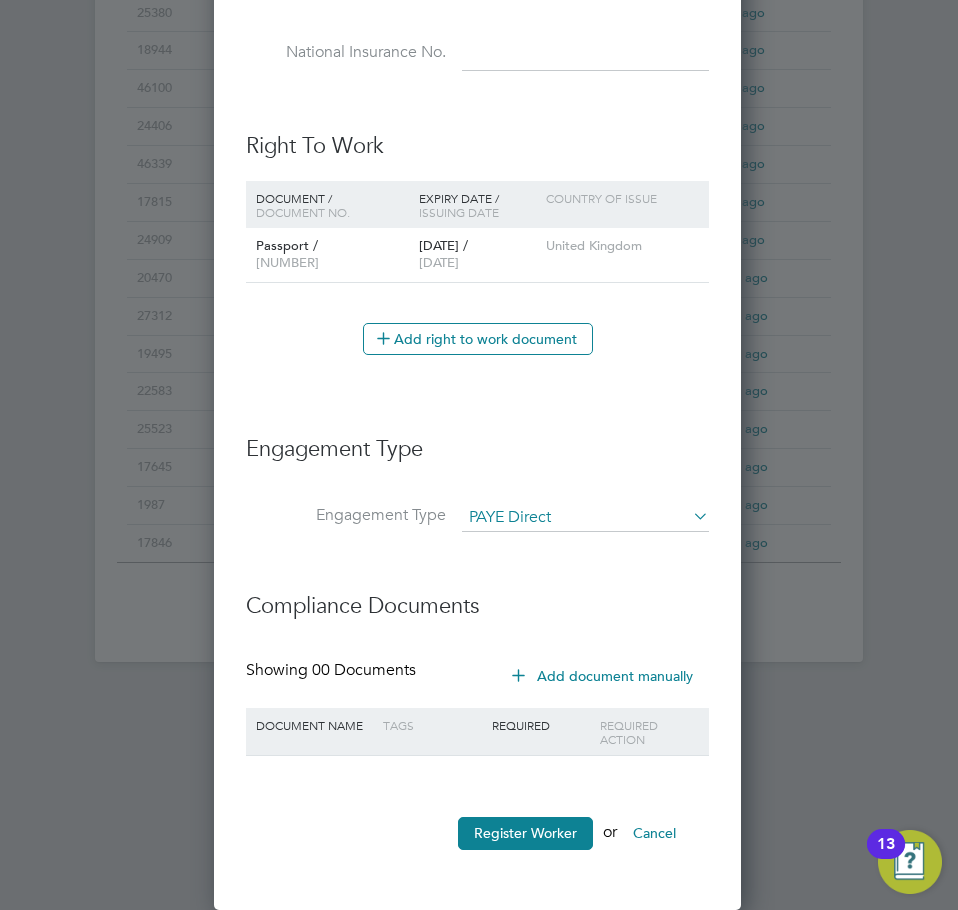 scroll, scrollTop: 10, scrollLeft: 10, axis: both 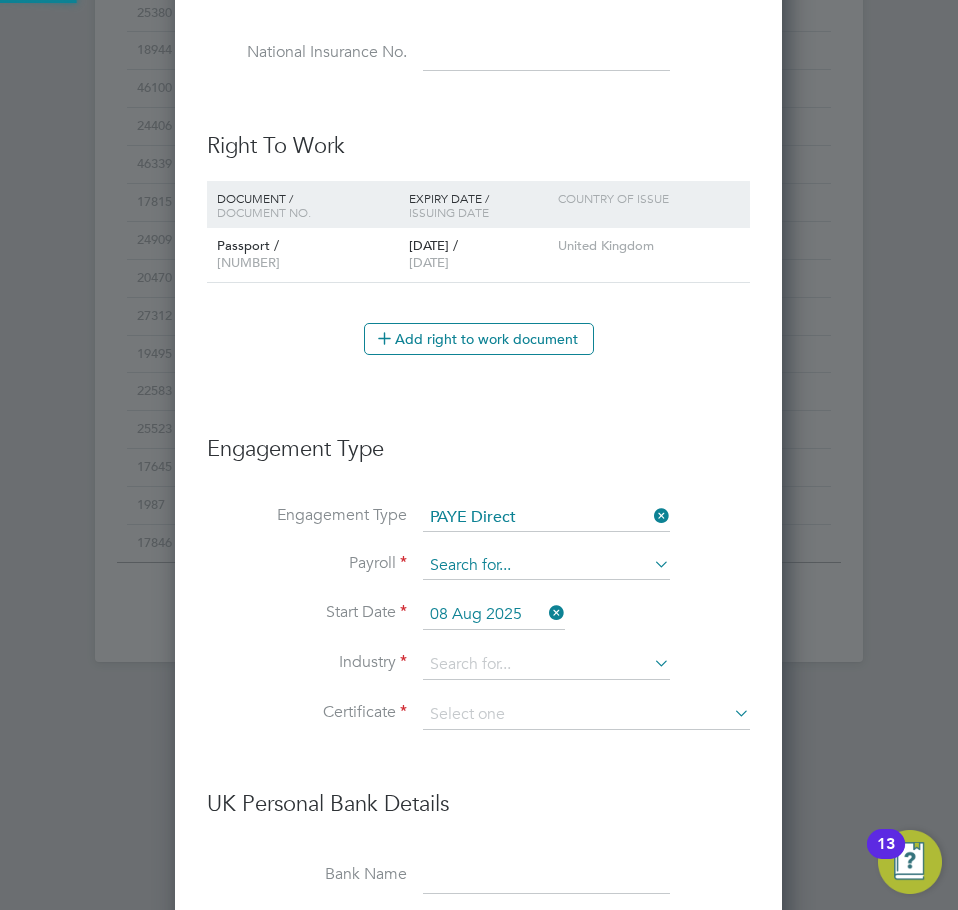click at bounding box center [546, 566] 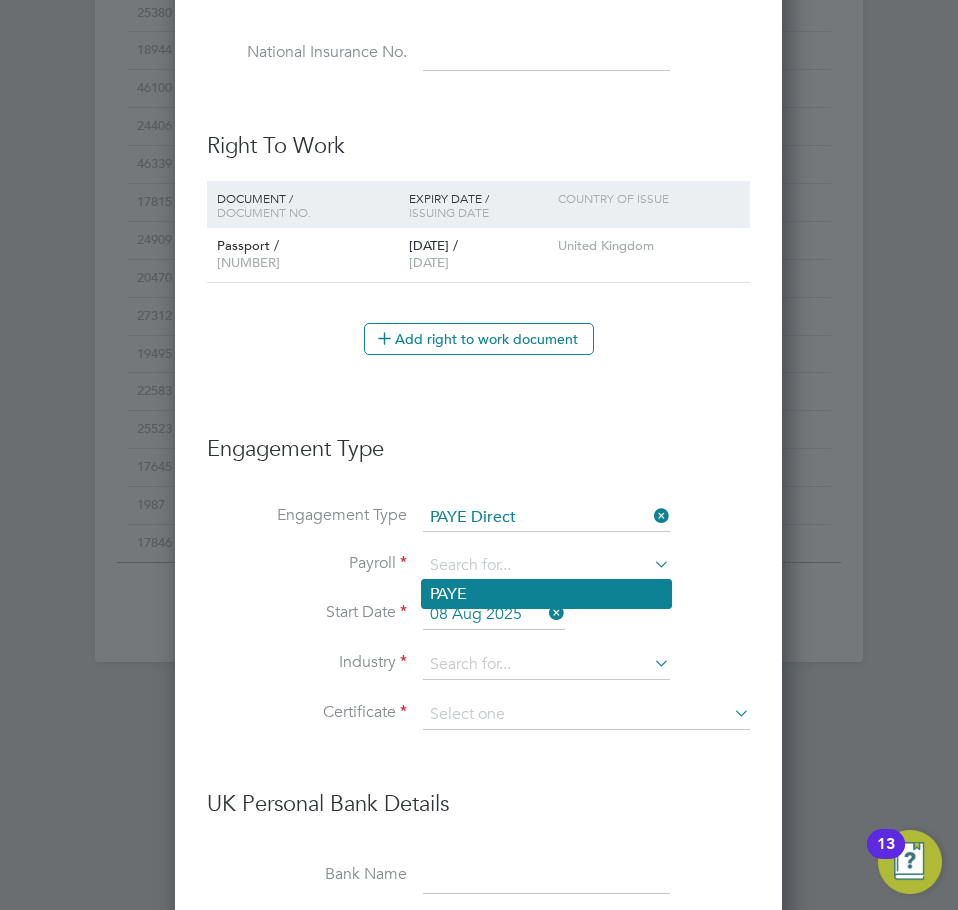 click on "PAYE" 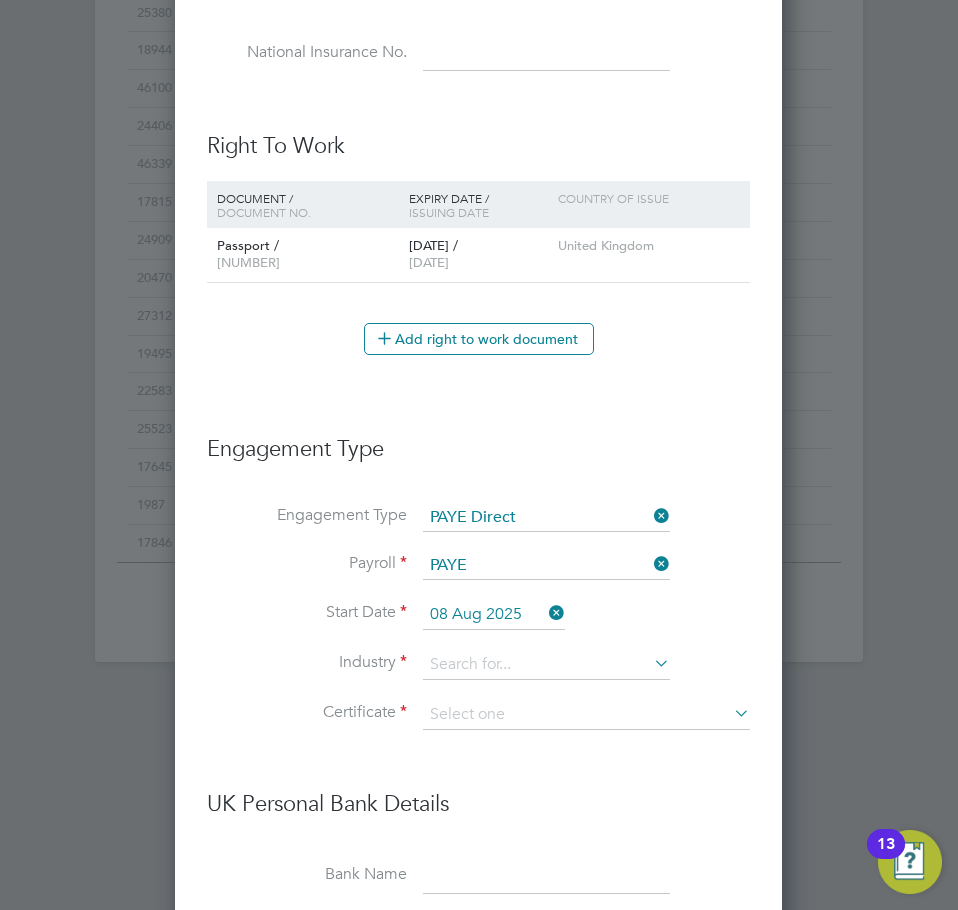 click on "Start Date   08 Aug 2025" at bounding box center [478, 625] 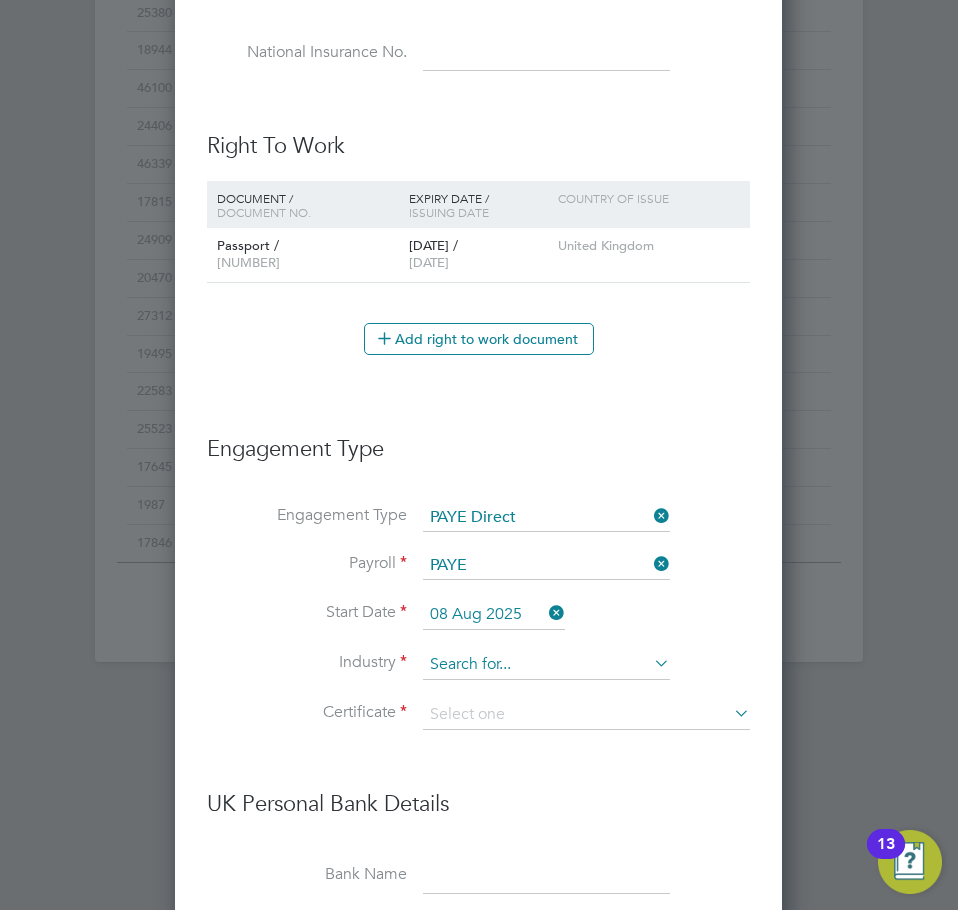 click at bounding box center [546, 665] 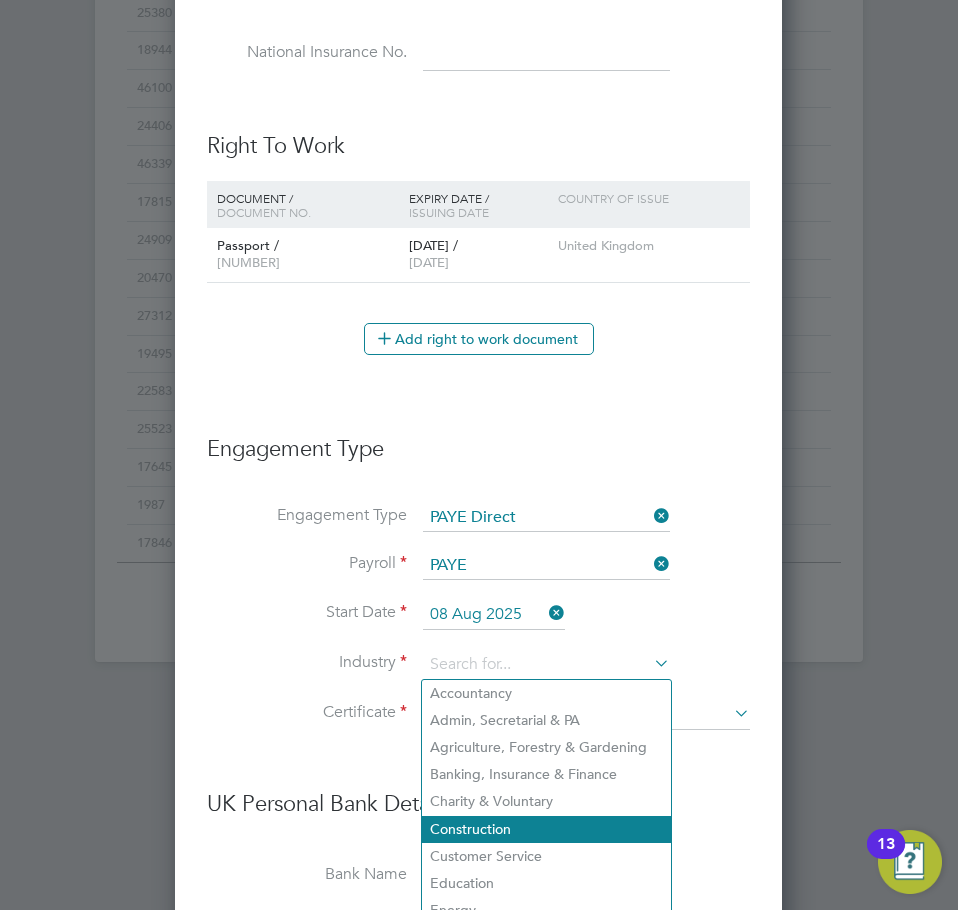 click on "Construction" 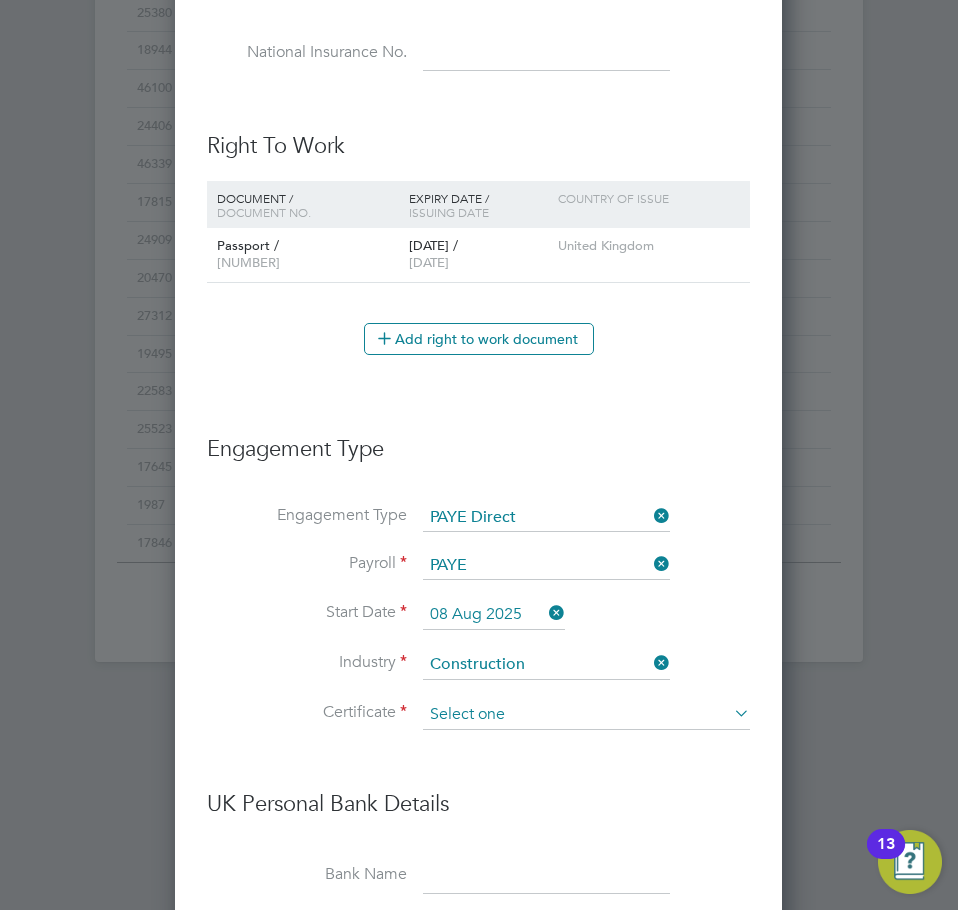 click at bounding box center (586, 715) 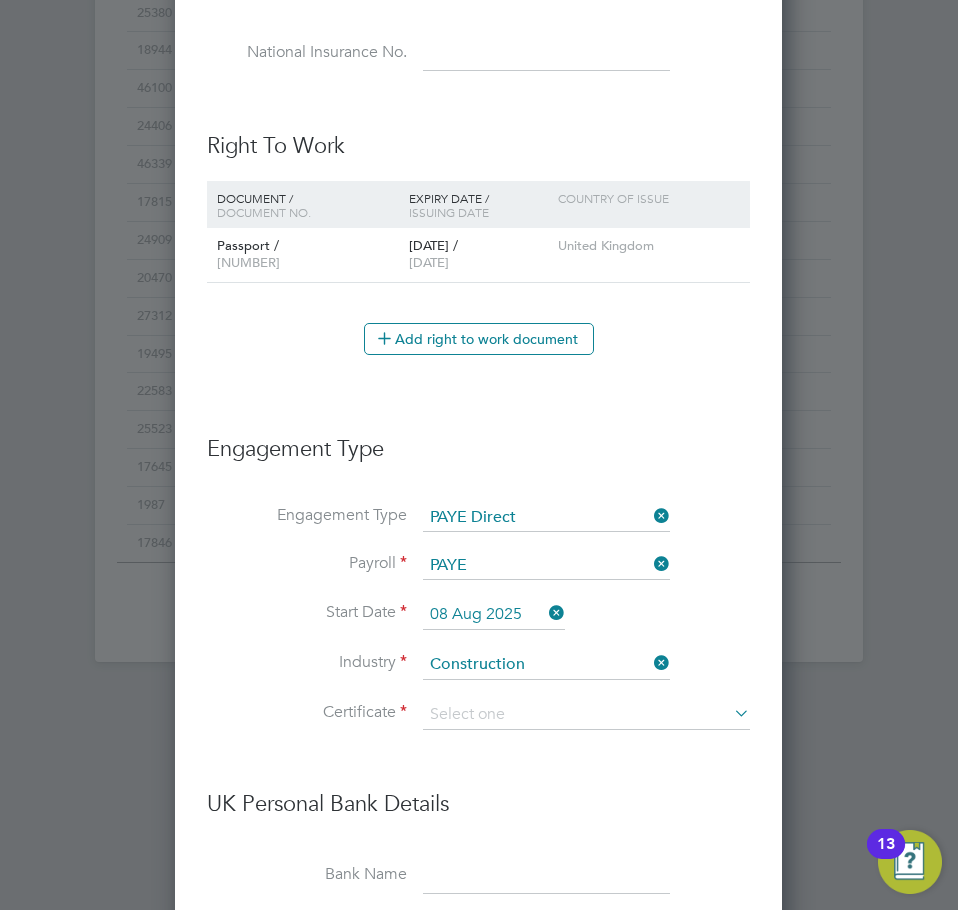 click on "Don't know" 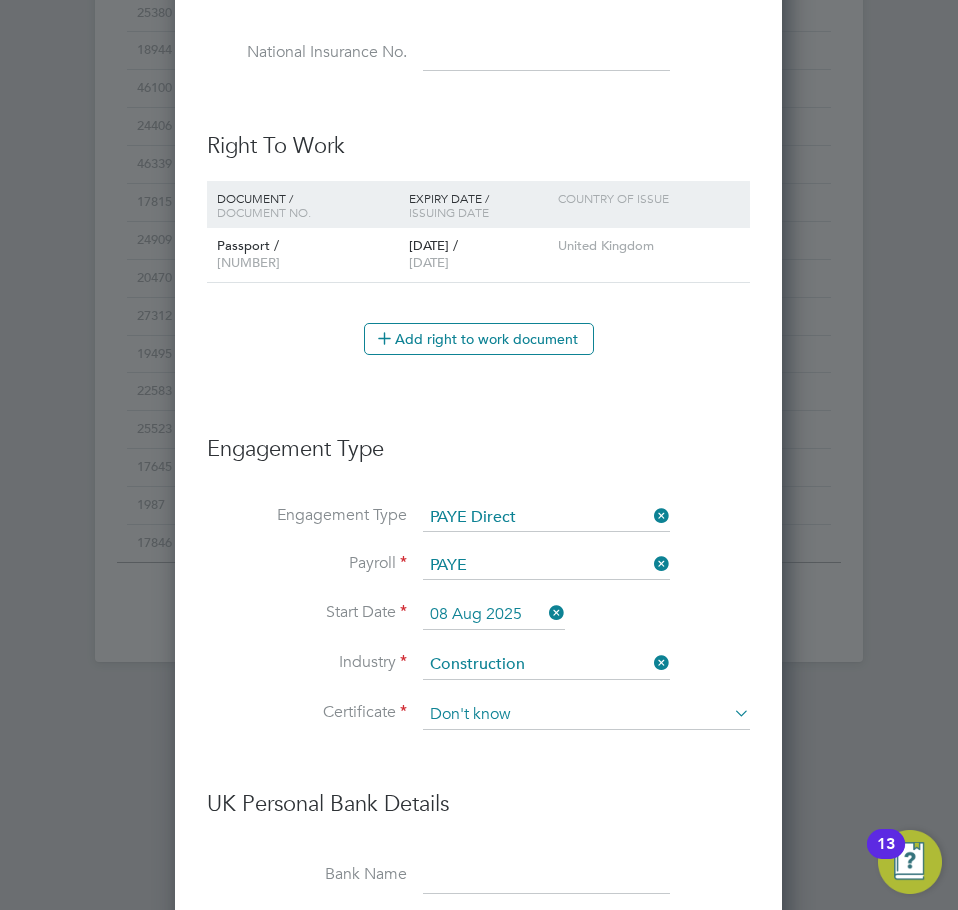 scroll, scrollTop: 10, scrollLeft: 10, axis: both 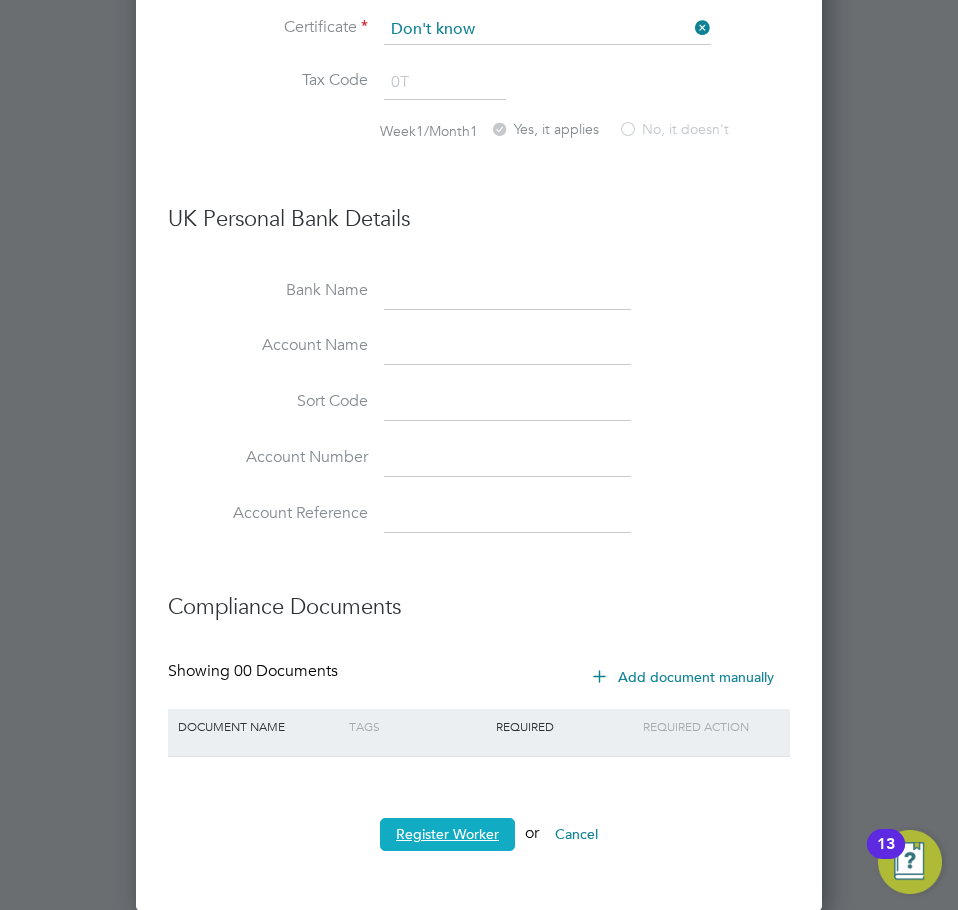 click on "Register Worker" at bounding box center [447, 834] 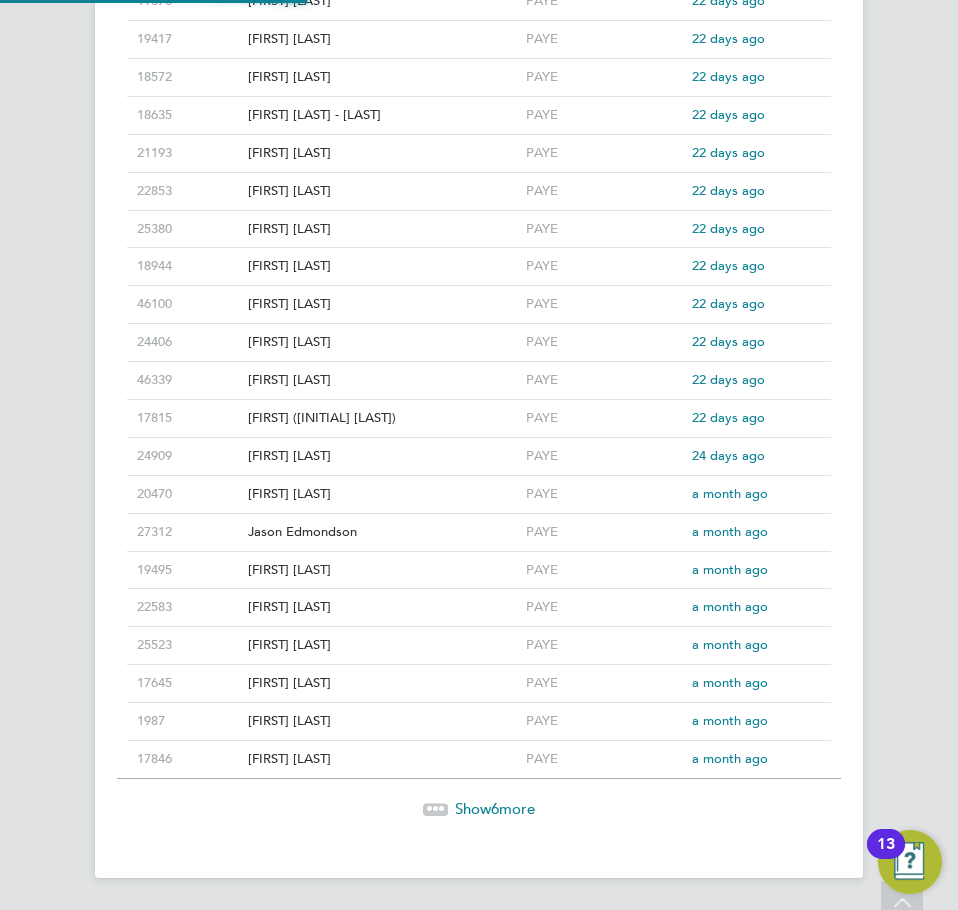 scroll, scrollTop: 0, scrollLeft: 0, axis: both 